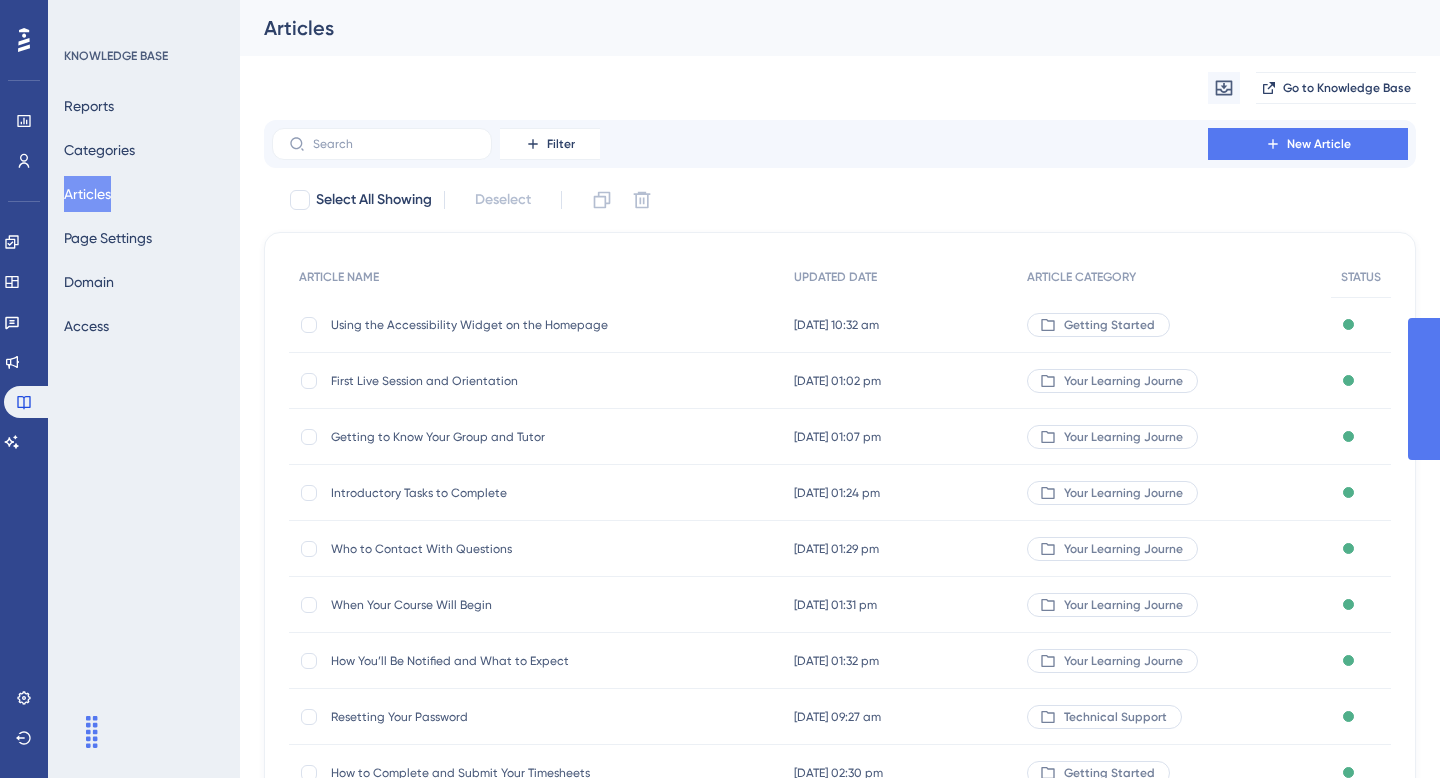 scroll, scrollTop: 0, scrollLeft: 0, axis: both 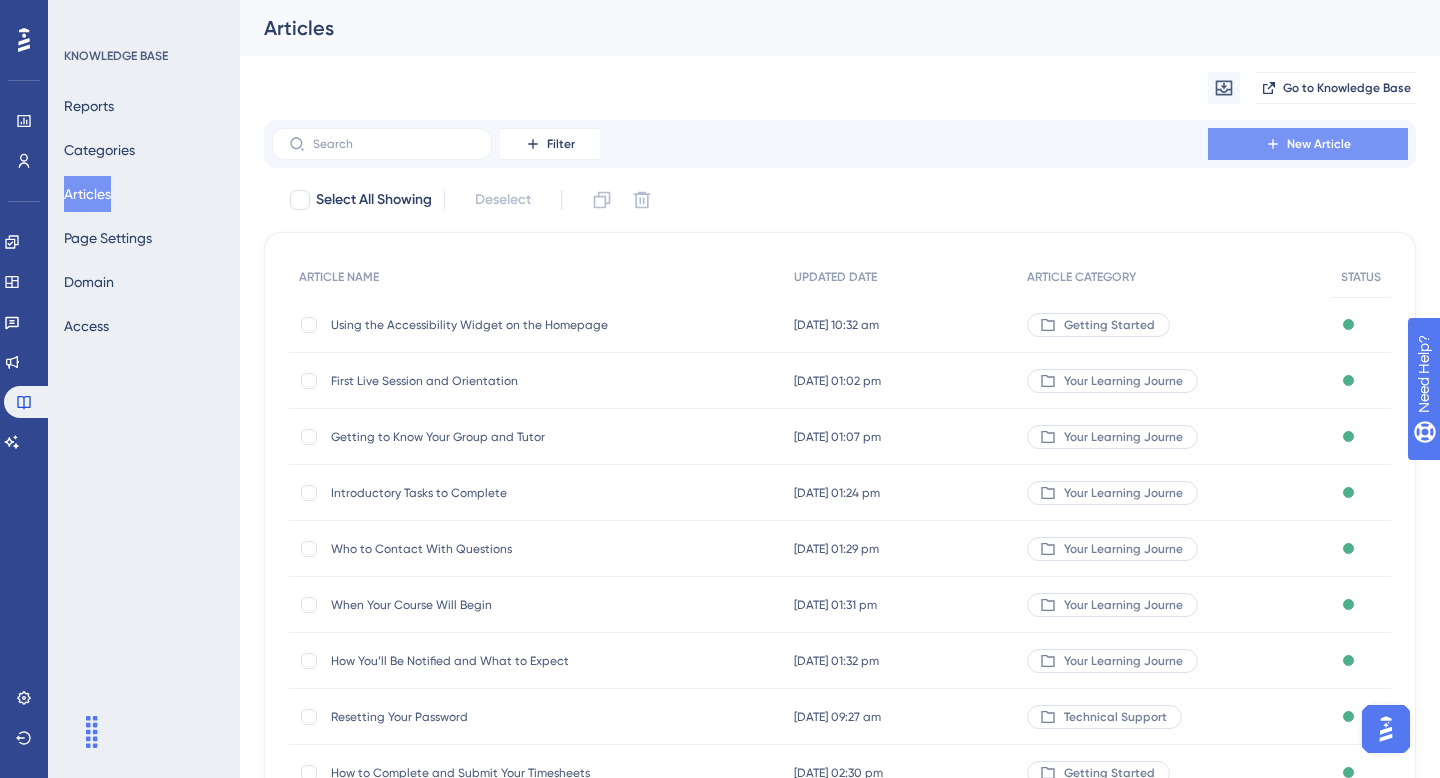 click on "New Article" at bounding box center (1319, 144) 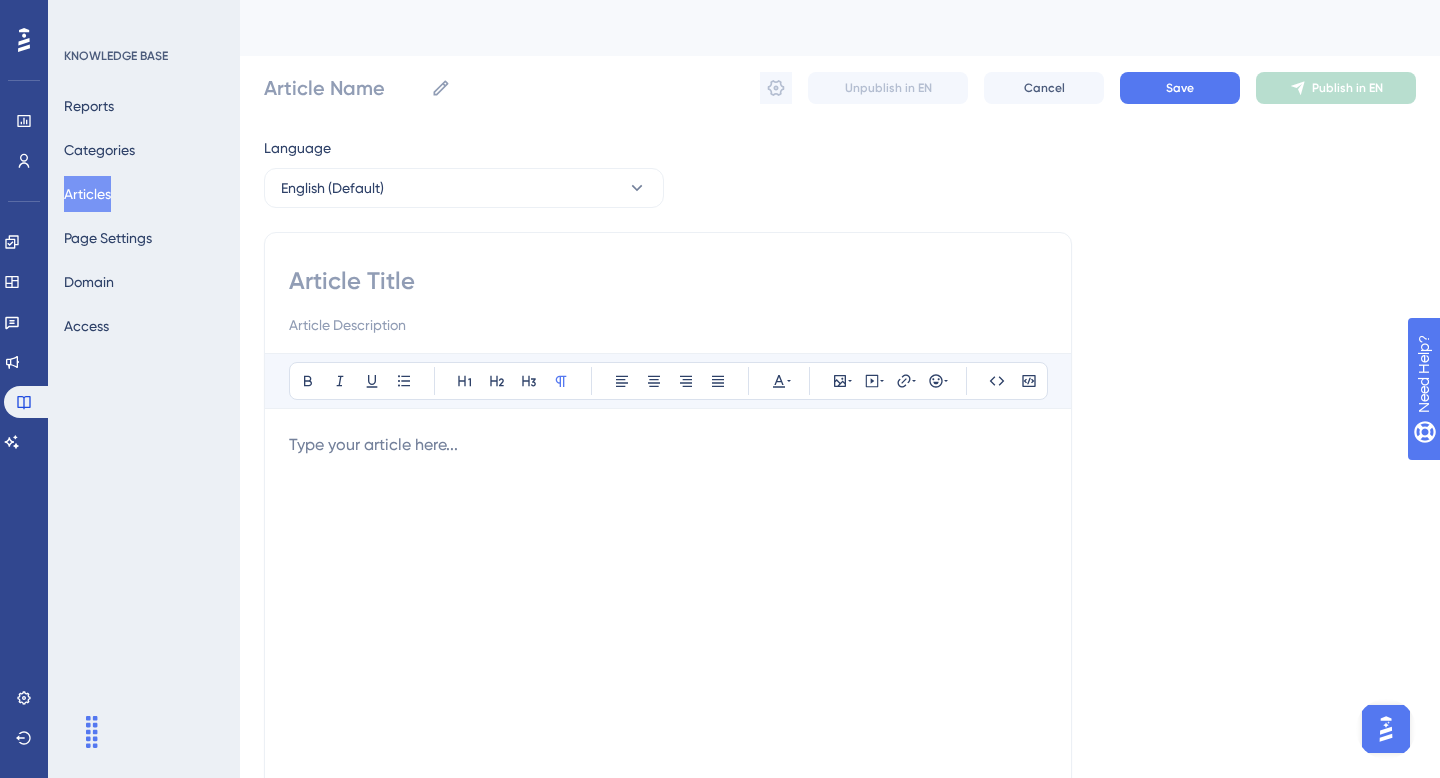 click at bounding box center (668, 281) 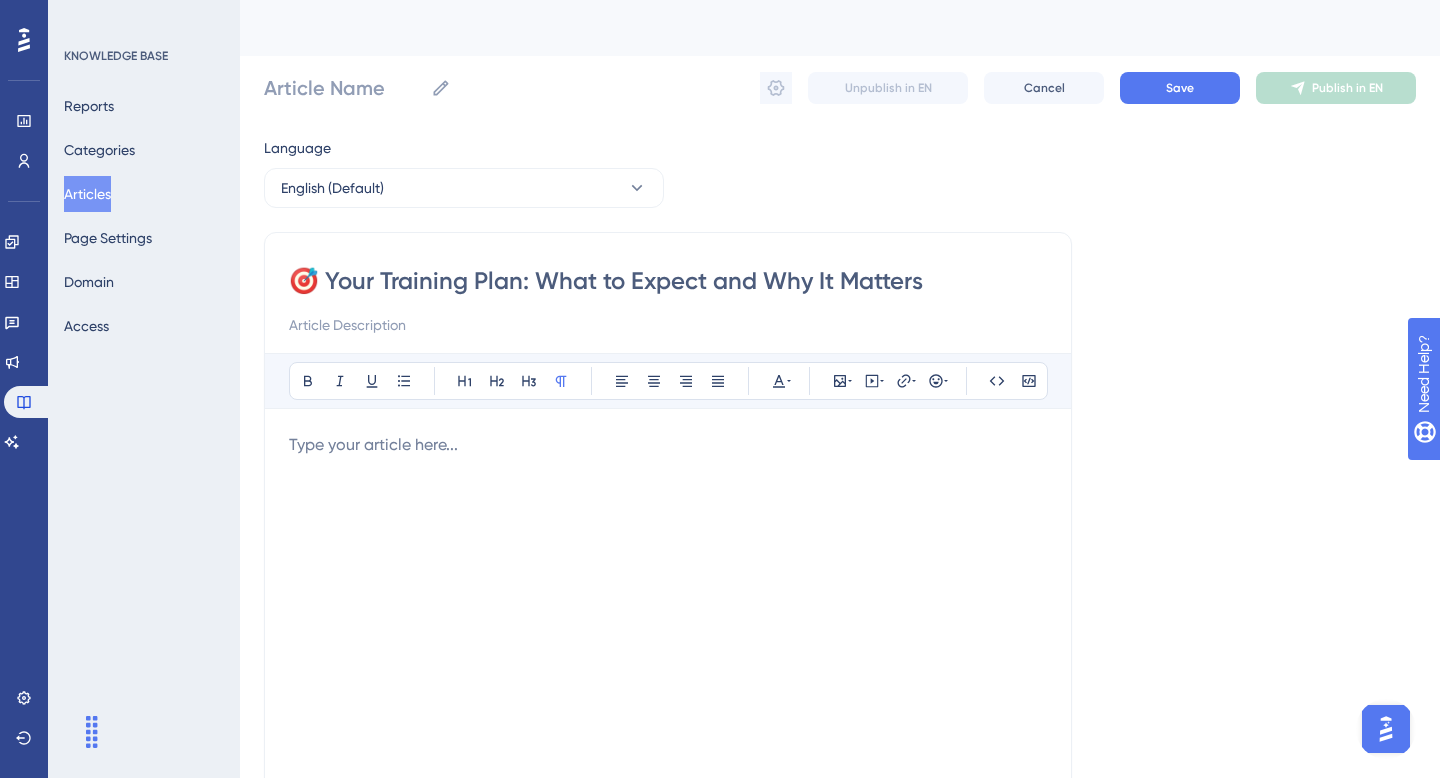 type on "🎯 Your Training Plan: What to Expect and Why It Matters" 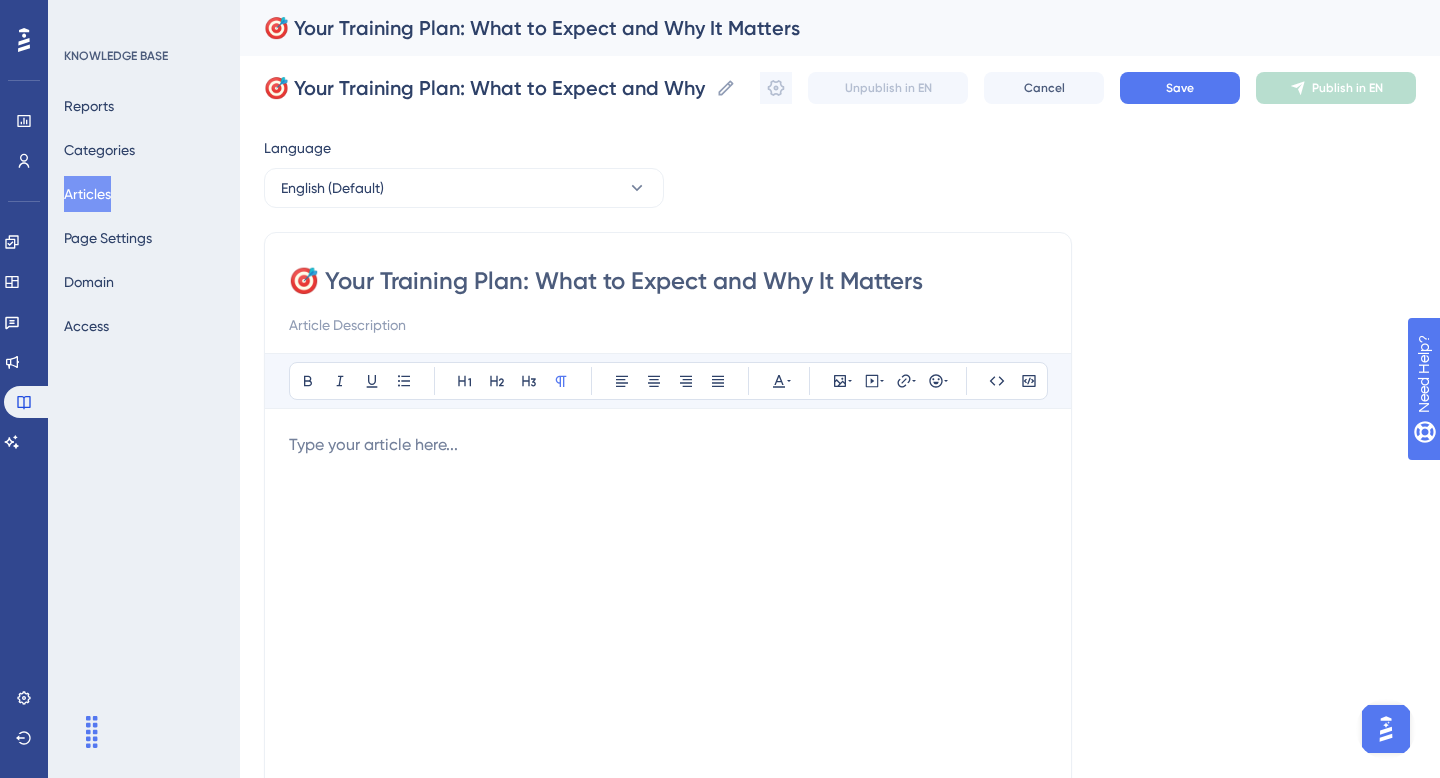 type on "🎯 Your Training Plan: What to Expect and Why It Matters" 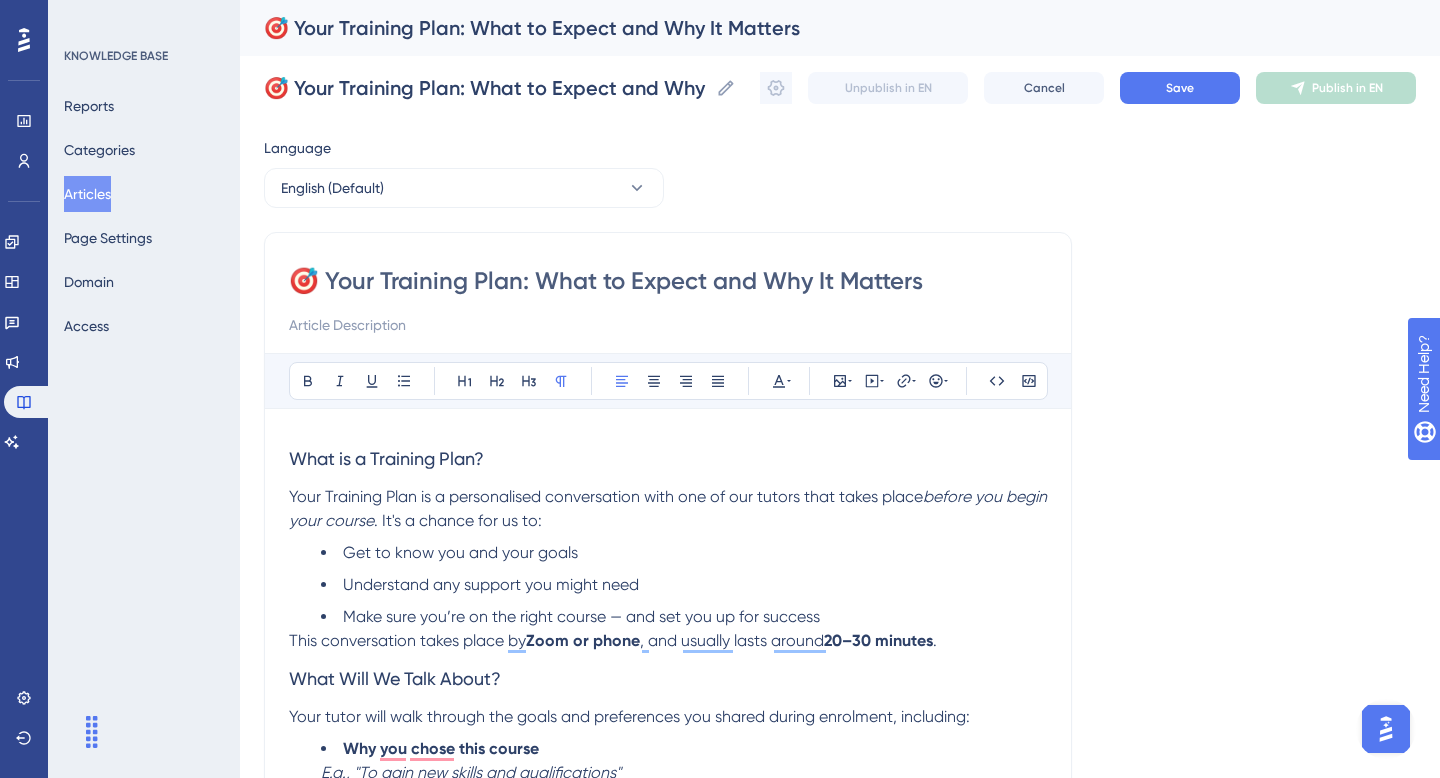 scroll, scrollTop: 87, scrollLeft: 0, axis: vertical 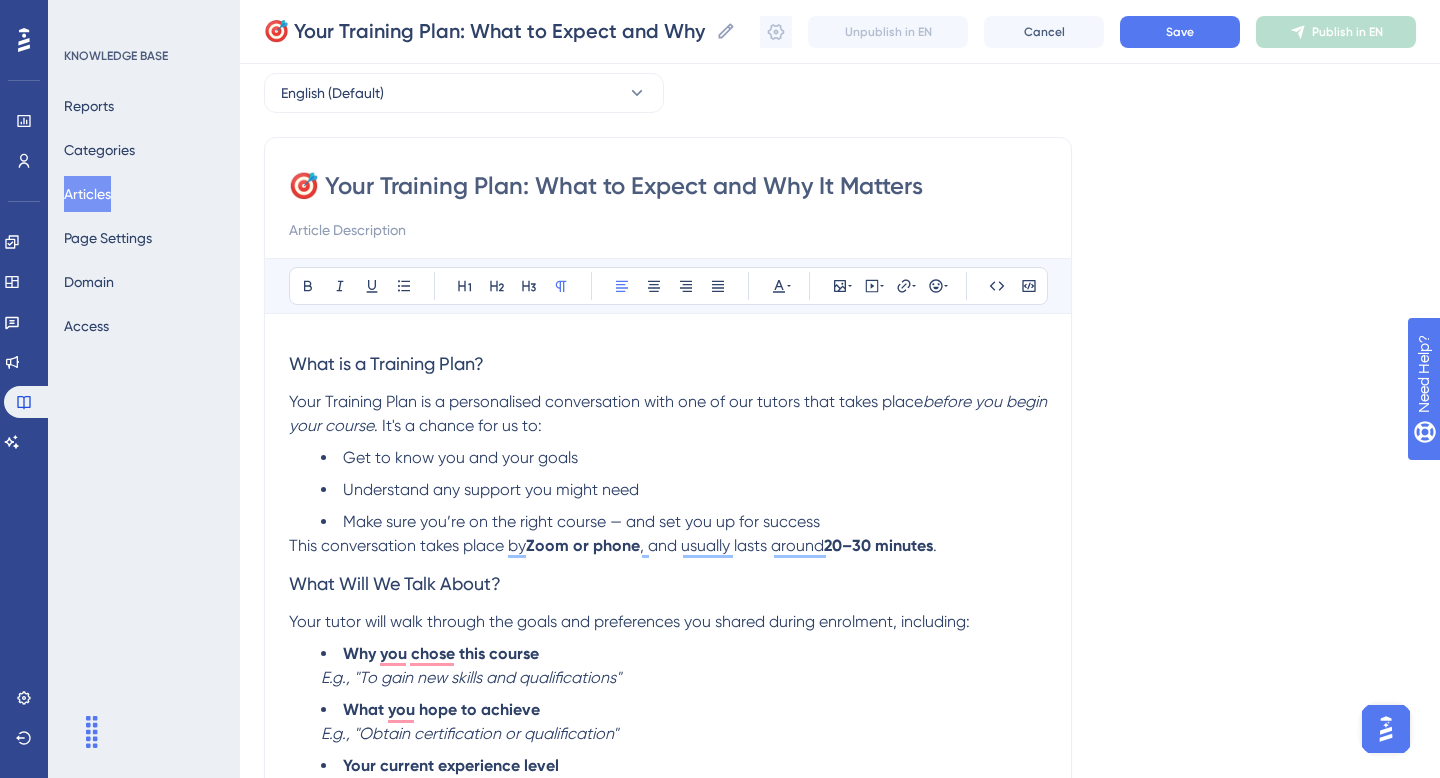 click on "This conversation takes place by" at bounding box center [407, 545] 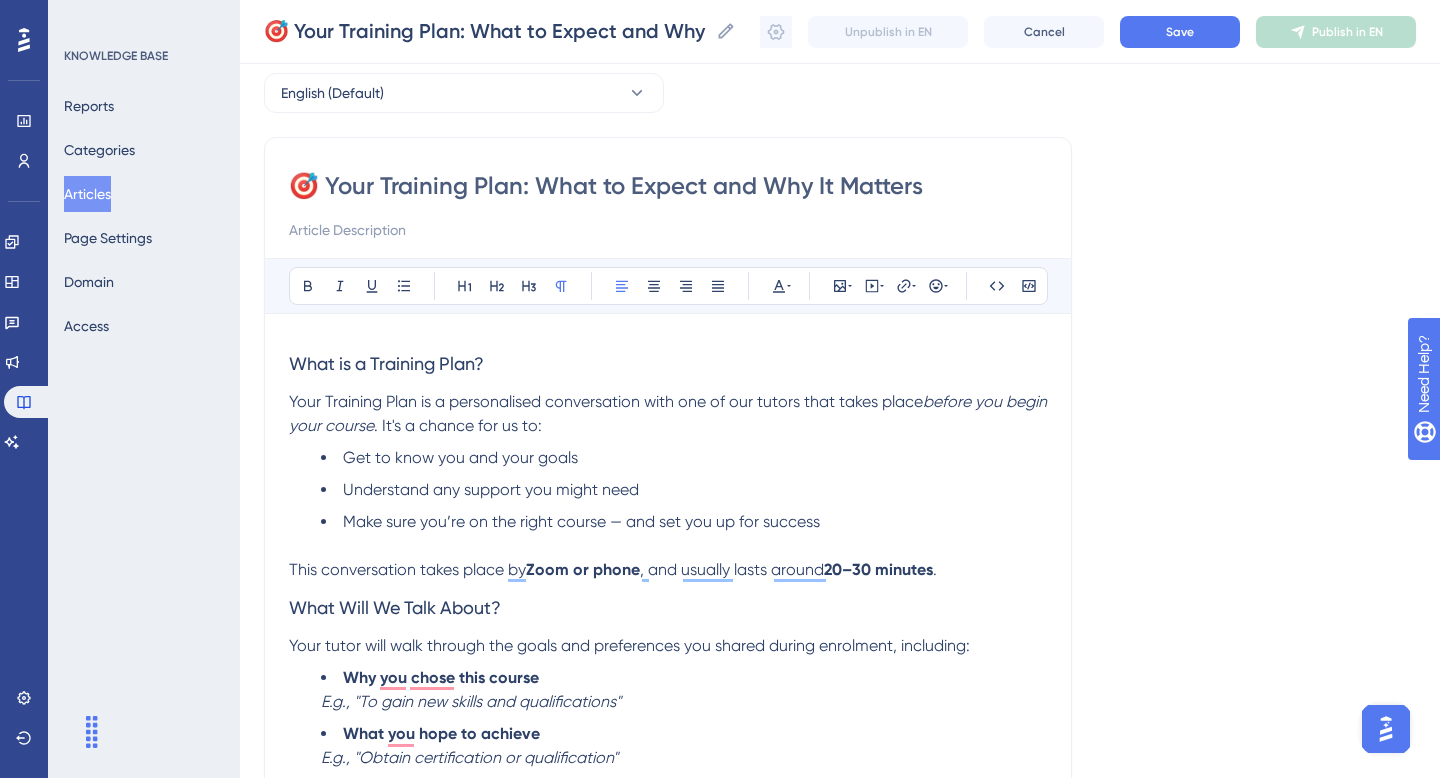 scroll, scrollTop: 242, scrollLeft: 0, axis: vertical 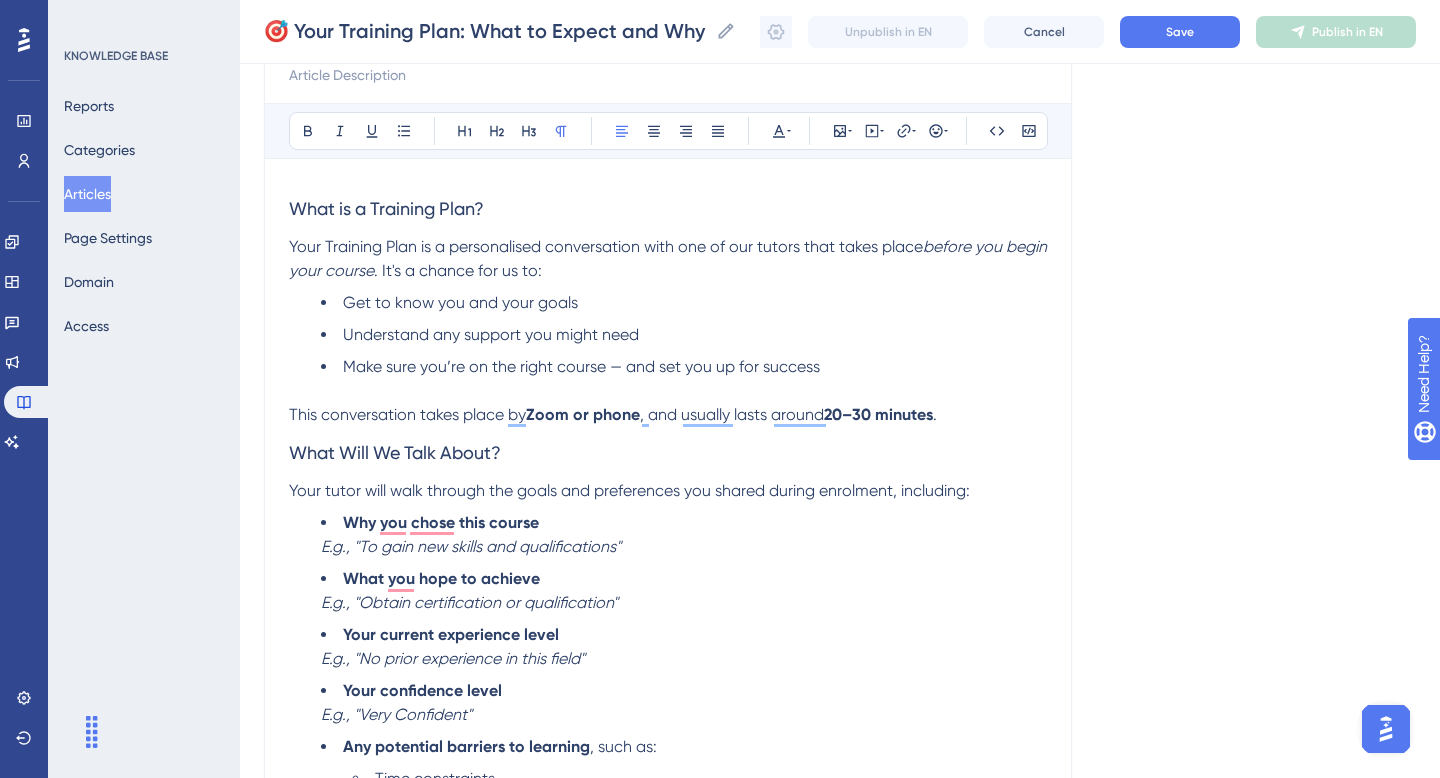 click on "Why you chose this course E.g., "To gain new skills and qualifications" What you hope to achieve E.g., "Obtain certification or qualification" Your current experience level E.g., "No prior experience in this field" Your confidence level E.g., "Very Confident" Any potential barriers to learning , such as: Time constraints Financial challenges Personal or family commitments Health or well-being concerns Learning difficulties or disabilities Lack of resources or technology Limited prior knowledge Language or communication barriers Or any other personal circumstances" at bounding box center [668, 779] 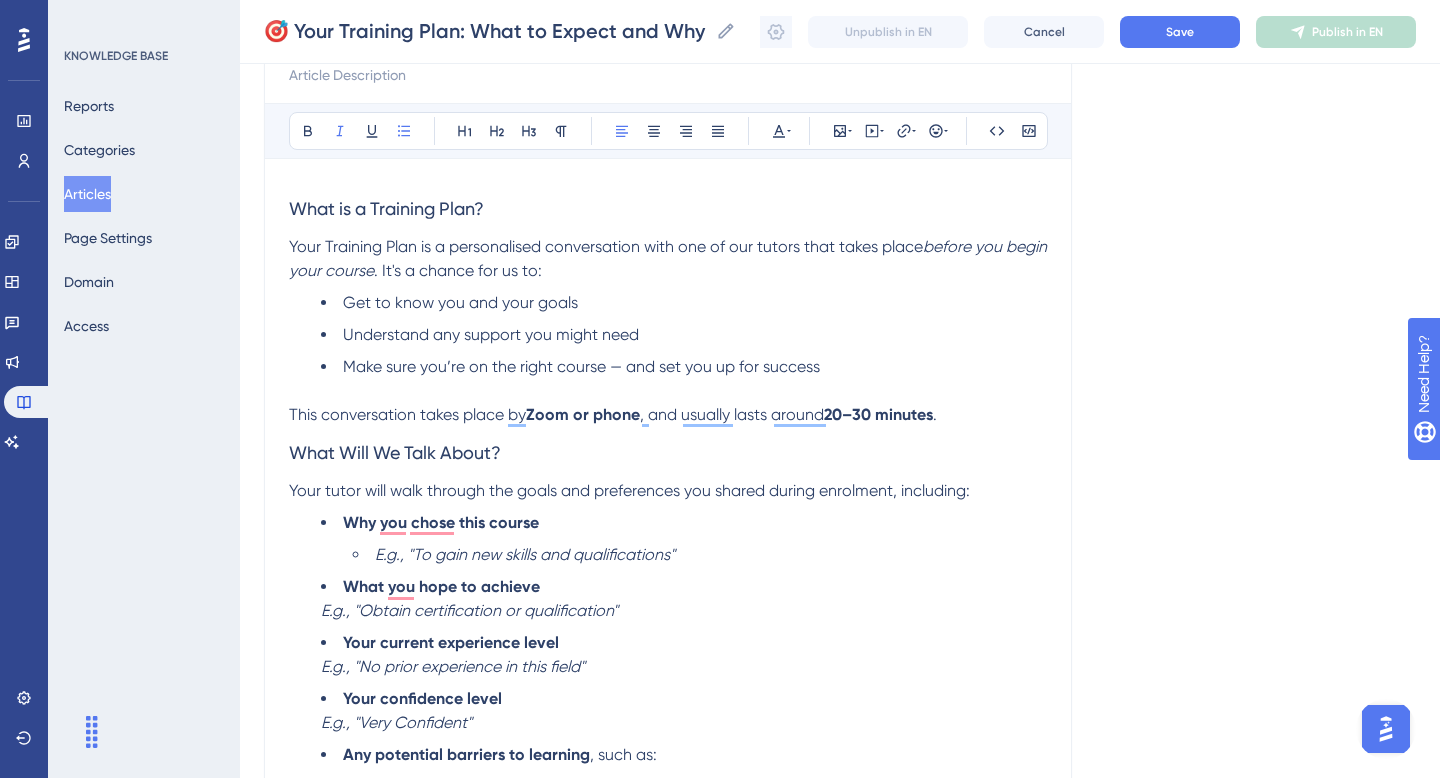 click on "Why you chose this course E.g., "To gain new skills and qualifications" What you hope to achieve E.g., "Obtain certification or qualification" Your current experience level E.g., "No prior experience in this field" Your confidence level E.g., "Very Confident" Any potential barriers to learning , such as: Time constraints Financial challenges Personal or family commitments Health or well-being concerns Learning difficulties or disabilities Lack of resources or technology Limited prior knowledge Language or communication barriers Or any other personal circumstances" at bounding box center (668, 783) 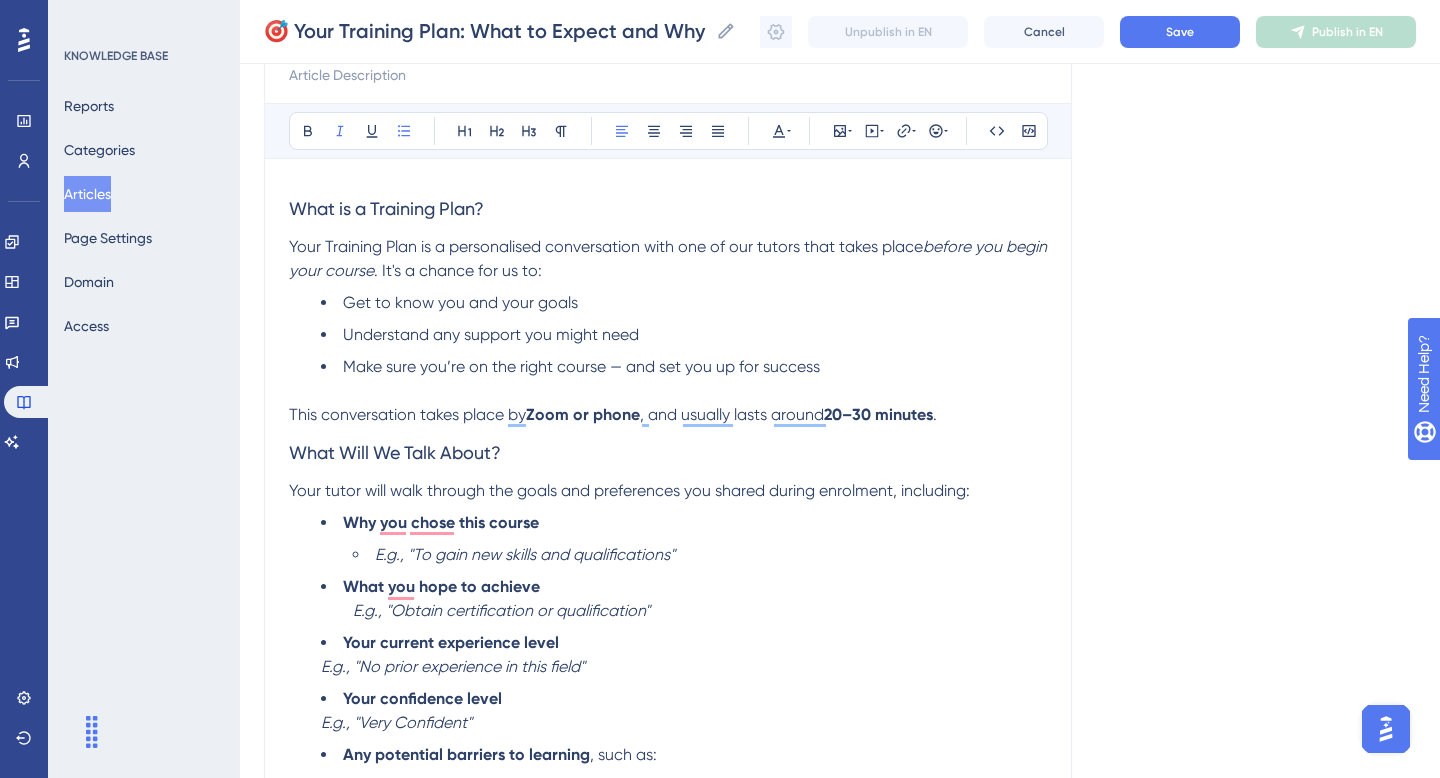 click on "Why you chose this course E.g., "To gain new skills and qualifications" What you hope to achieve 	 E.g., "Obtain certification or qualification" Your current experience level E.g., "No prior experience in this field" Your confidence level E.g., "Very Confident" Any potential barriers to learning , such as: Time constraints Financial challenges Personal or family commitments Health or well-being concerns Learning difficulties or disabilities Lack of resources or technology Limited prior knowledge Language or communication barriers Or any other personal circumstances" at bounding box center [668, 783] 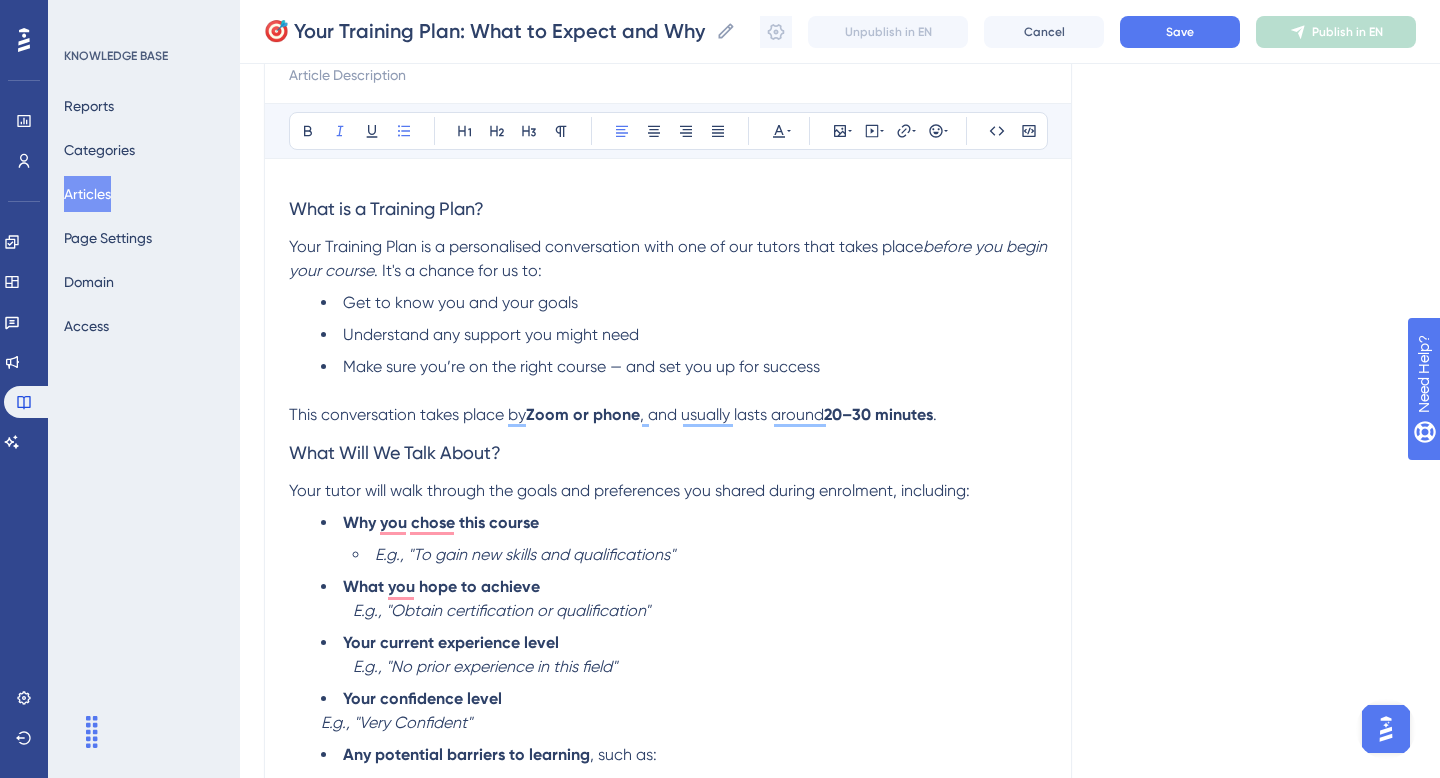 click on "E.g., "Very Confident"" at bounding box center [396, 722] 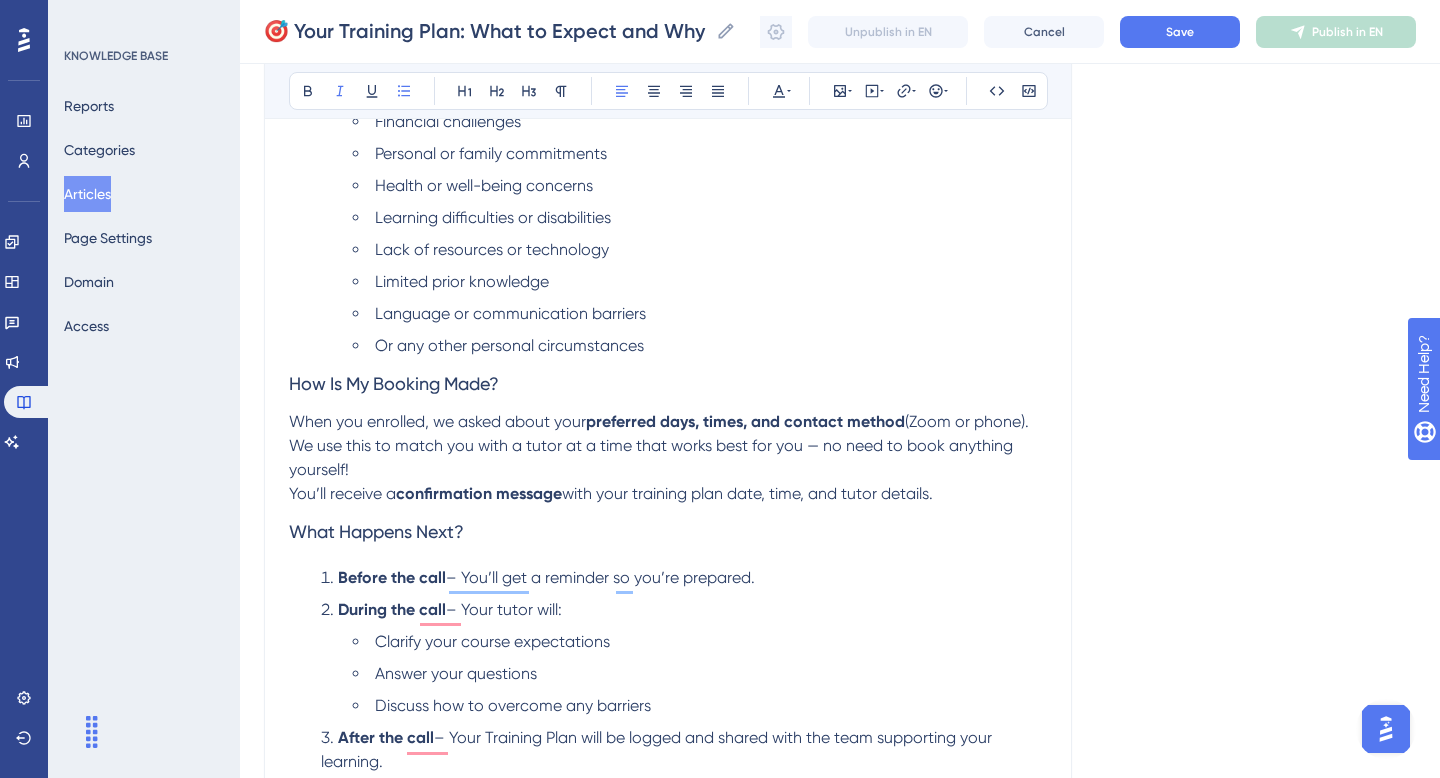 scroll, scrollTop: 942, scrollLeft: 0, axis: vertical 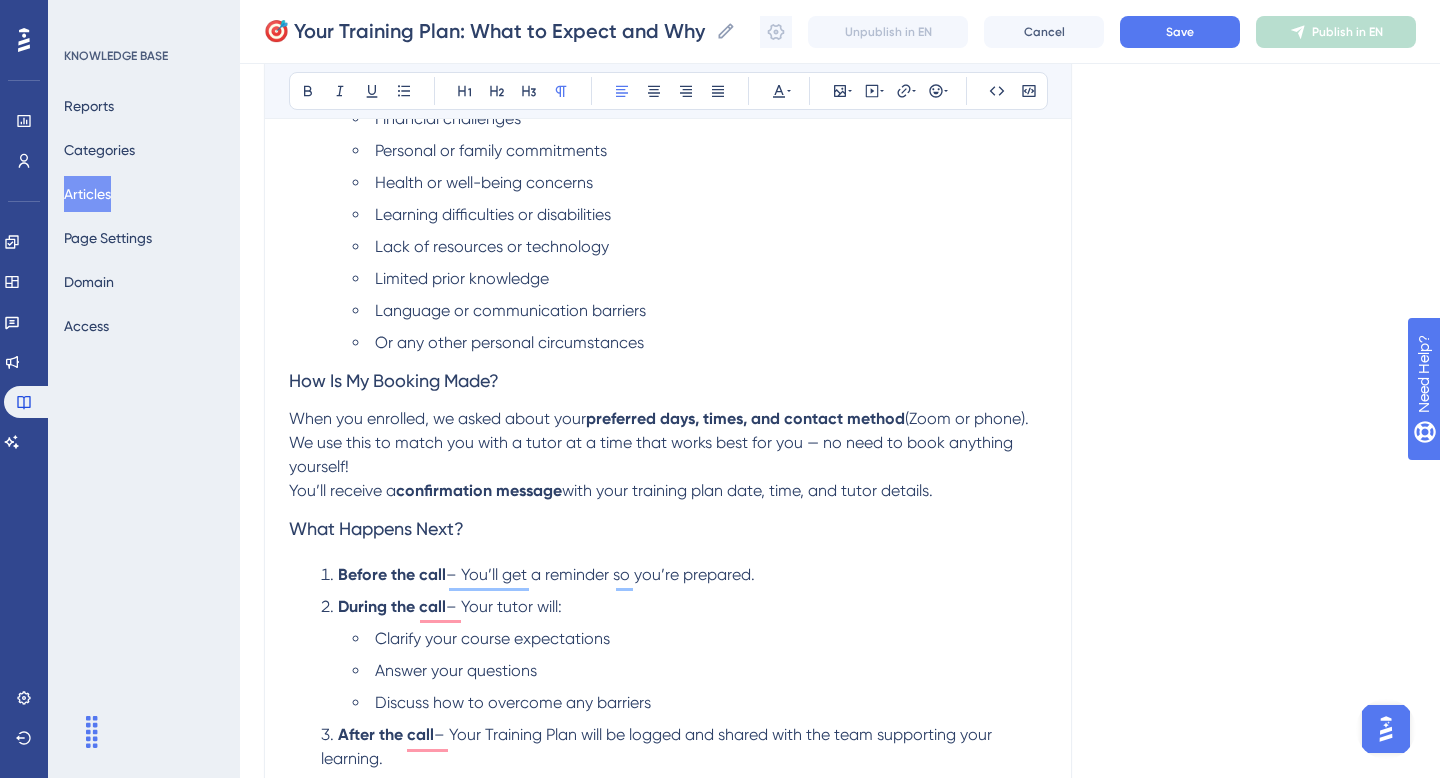 click on "(Zoom or phone). We use this to match you with a tutor at a time that works best for you — no need to book anything yourself!" at bounding box center [661, 442] 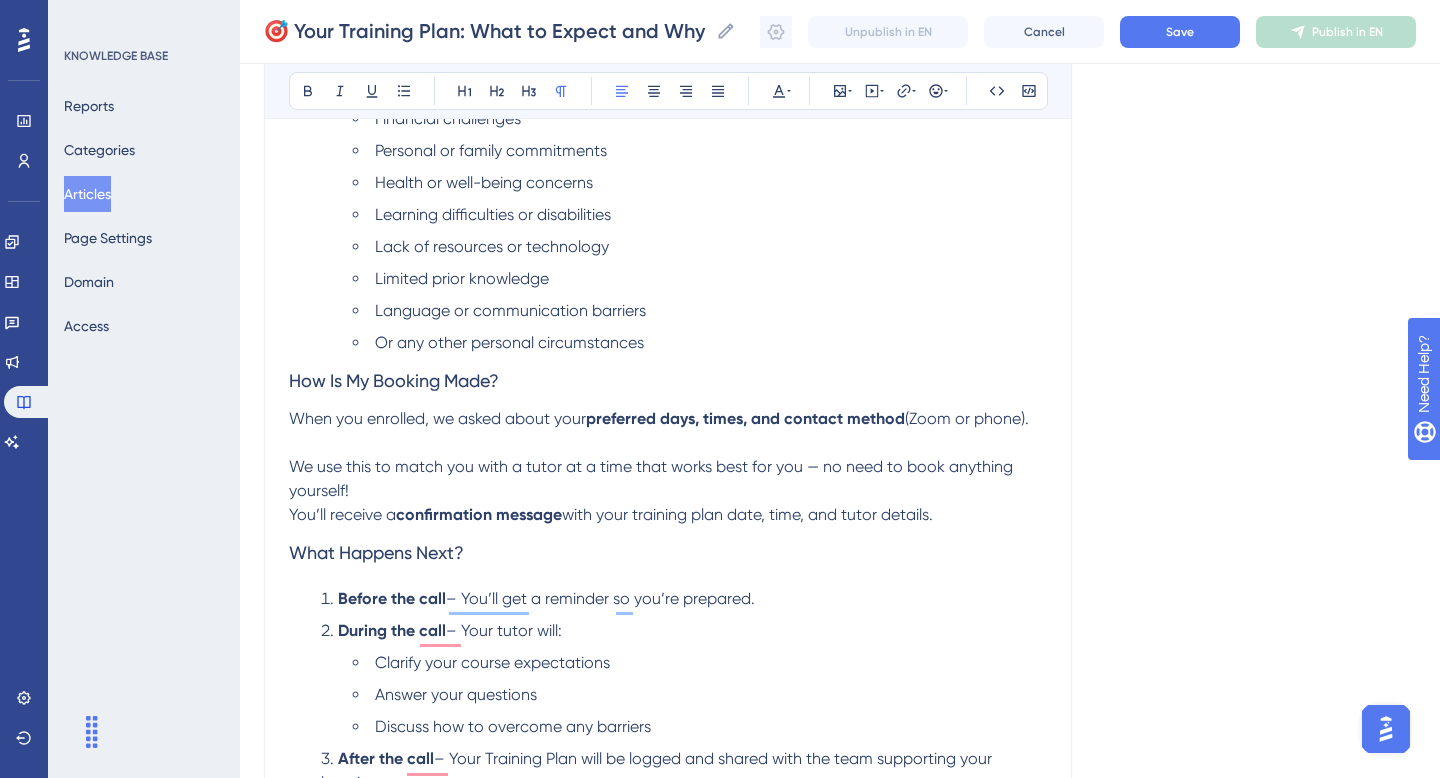 click on "🎯 Your Training Plan: What to Expect and Why It Matters Bold Italic Underline Bullet Point Heading 1 Heading 2 Heading 3 Normal Align Left Align Center Align Right Align Justify Text Color Insert Image Embed Video Hyperlink Emojis Code Code Block What is a Training Plan? Your Training Plan is a personalised conversation with one of our tutors that takes place  before you begin your course . It's a chance for us to: Get to know you and your goals Understand any support you might need Make sure you’re on the right course — and set you up for success This conversation takes place by  Zoom or phone , and usually lasts around  20–30 minutes . What Will We Talk About? Your tutor will walk through the goals and preferences you shared during enrolment, including: Why you chose this course E.g., "To gain new skills and qualifications" What you hope to achieve 	 E.g., "Obtain certification or qualification" Your current experience level 	 E.g., "No prior experience in this field" Your confidence level" at bounding box center (668, 183) 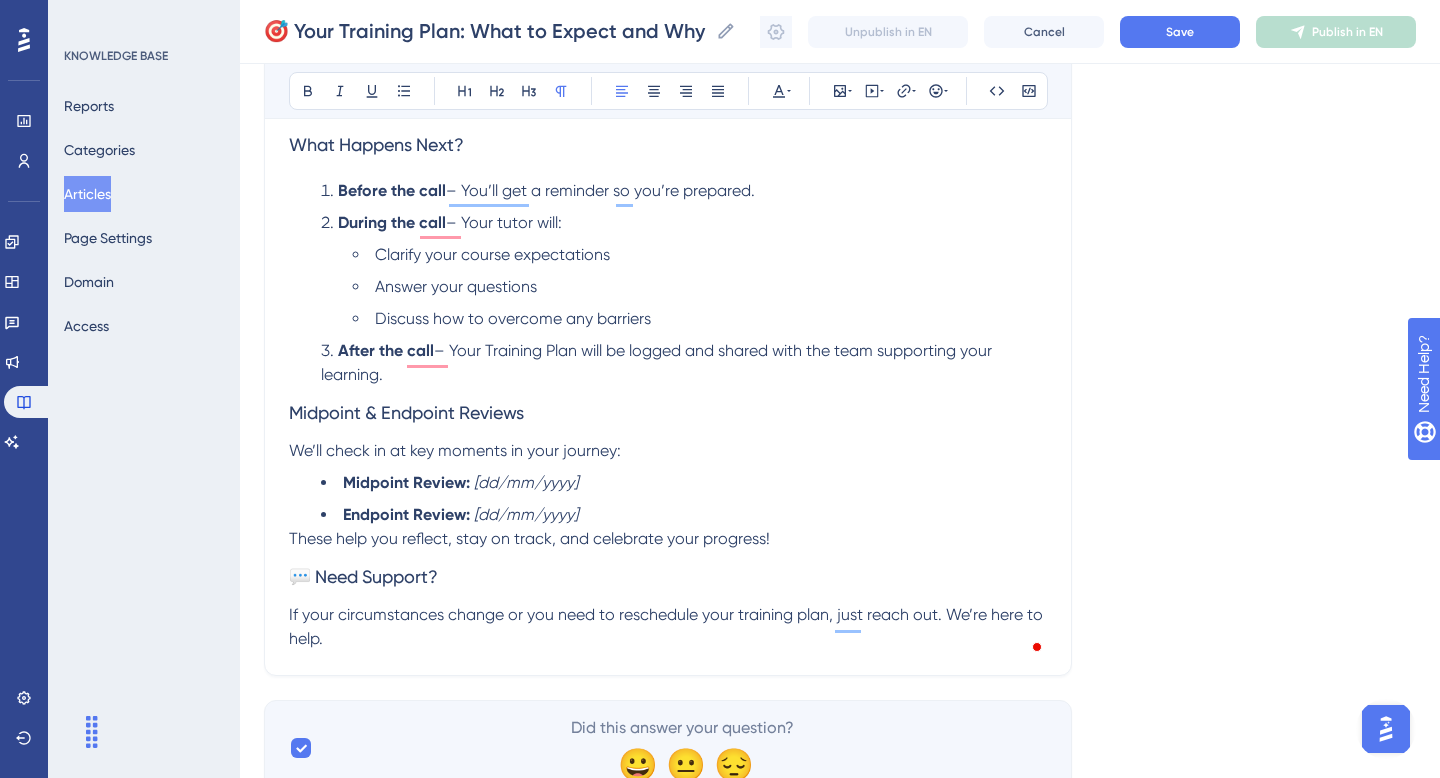scroll, scrollTop: 1377, scrollLeft: 0, axis: vertical 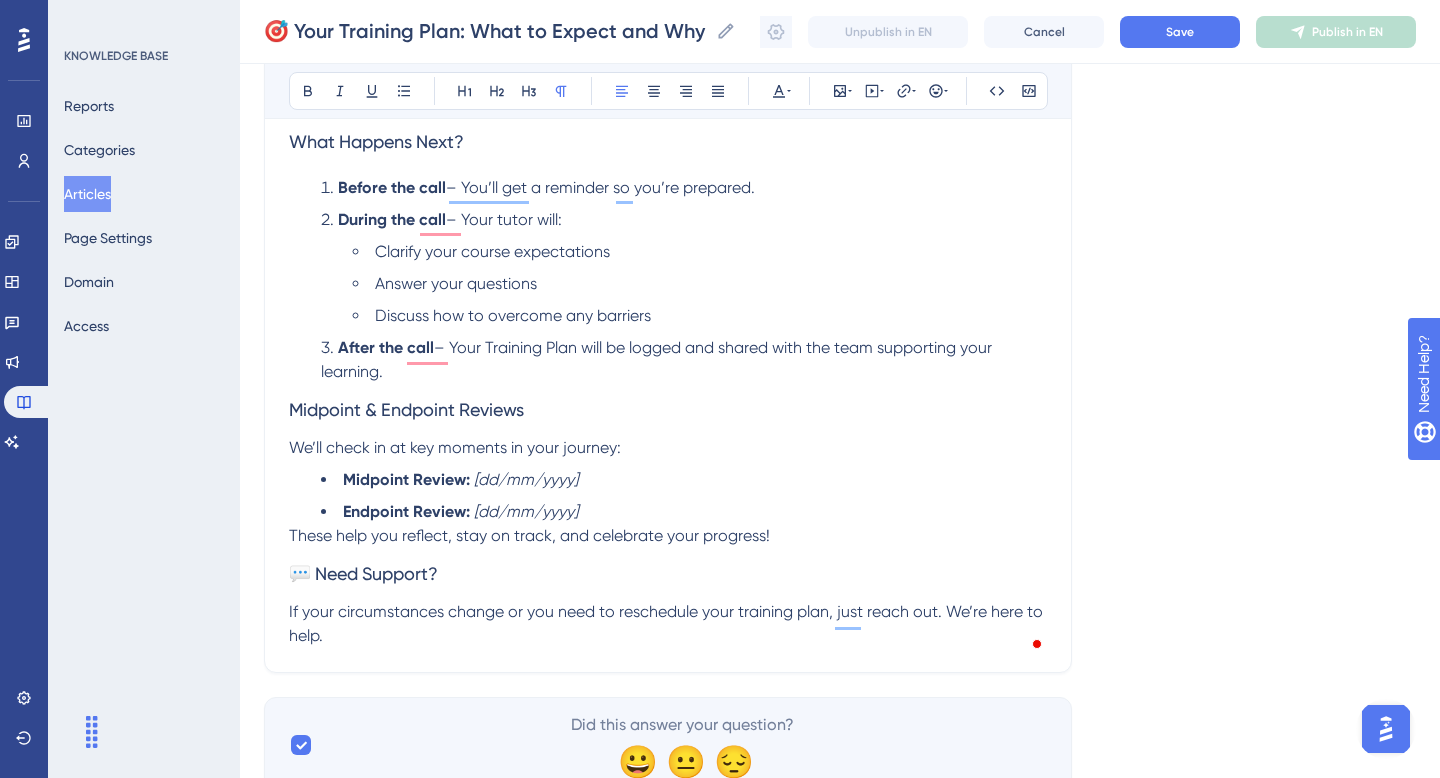 click on "These help you reflect, stay on track, and celebrate your progress!" at bounding box center [529, 535] 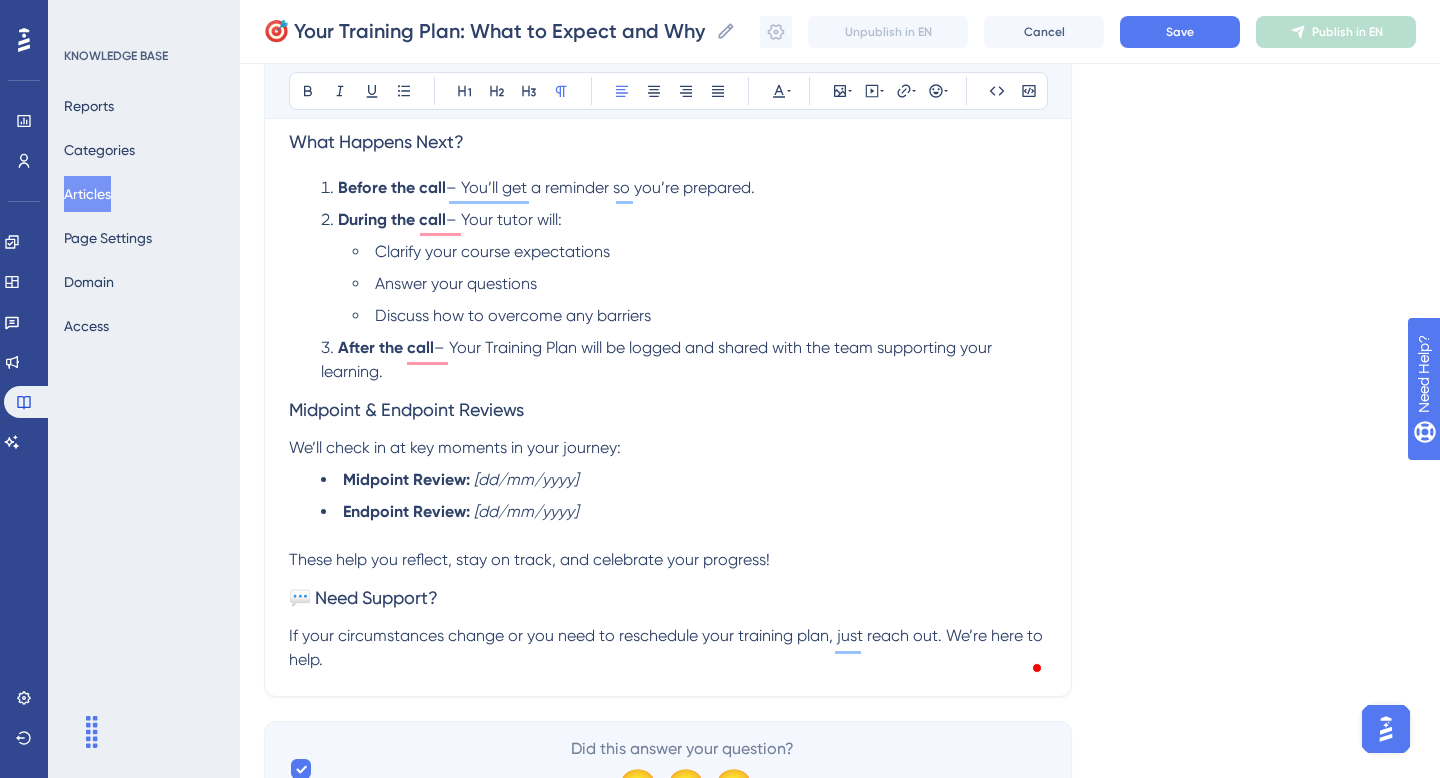 click on "Midpoint Review:   [dd/mm/yyyy]" at bounding box center (684, 480) 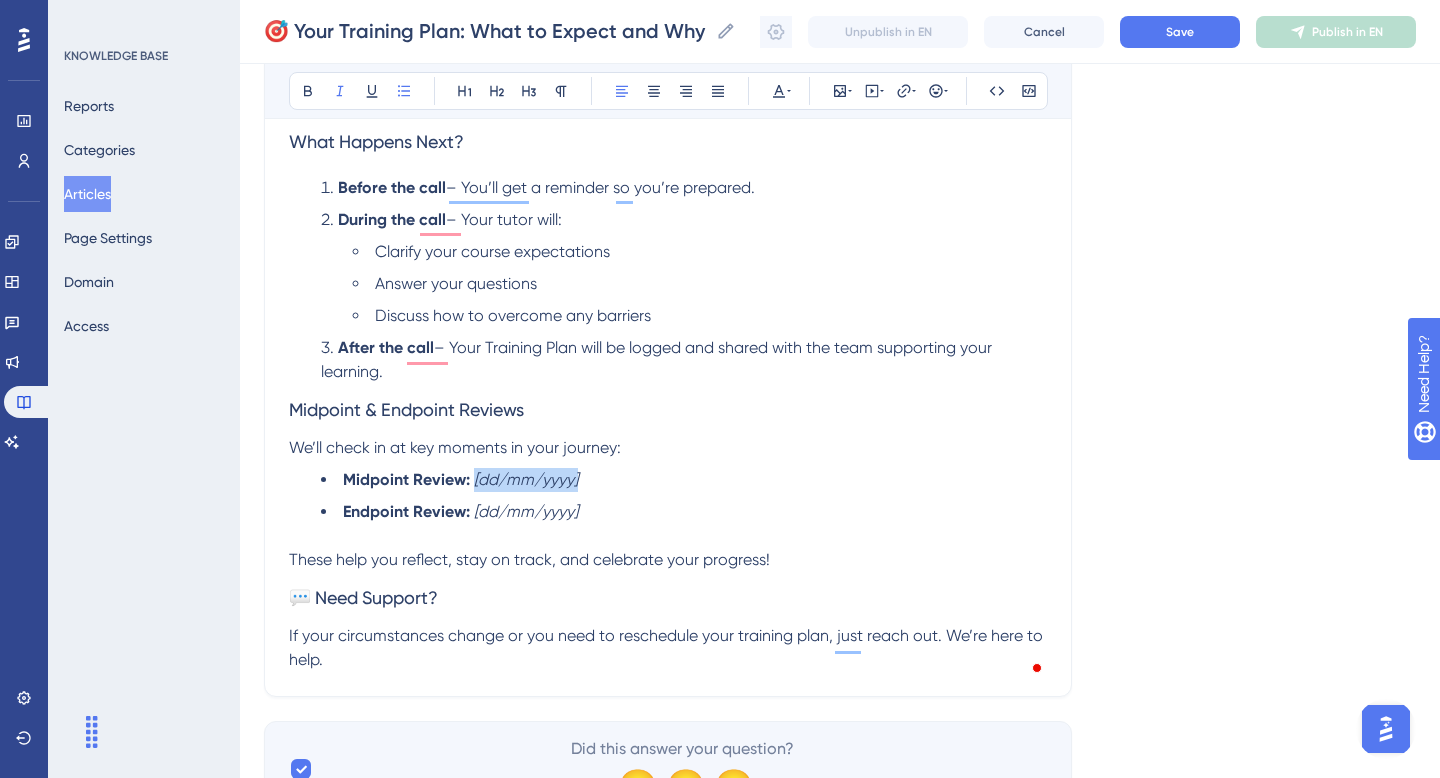 drag, startPoint x: 597, startPoint y: 493, endPoint x: 471, endPoint y: 484, distance: 126.32102 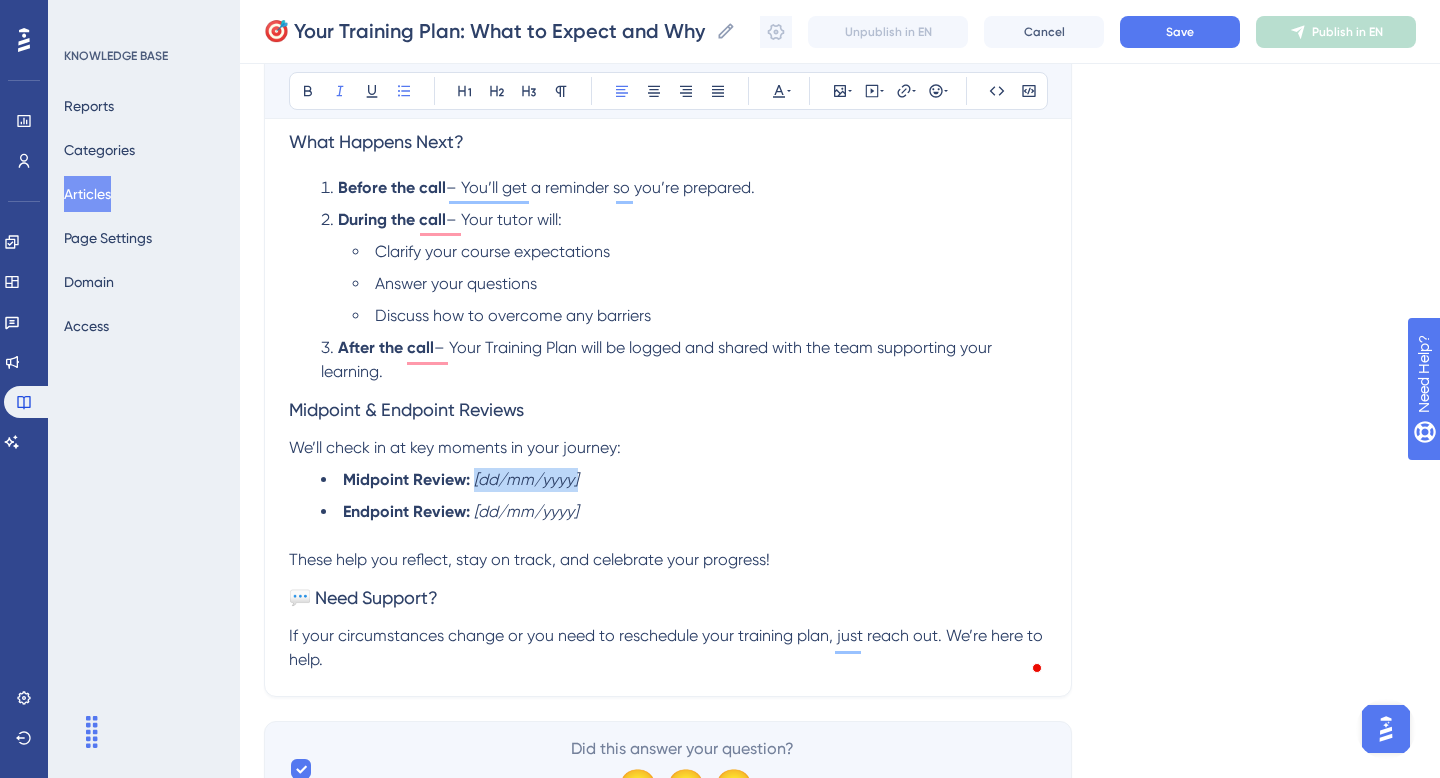 click on "Midpoint Review:   [dd/mm/yyyy]" at bounding box center [684, 480] 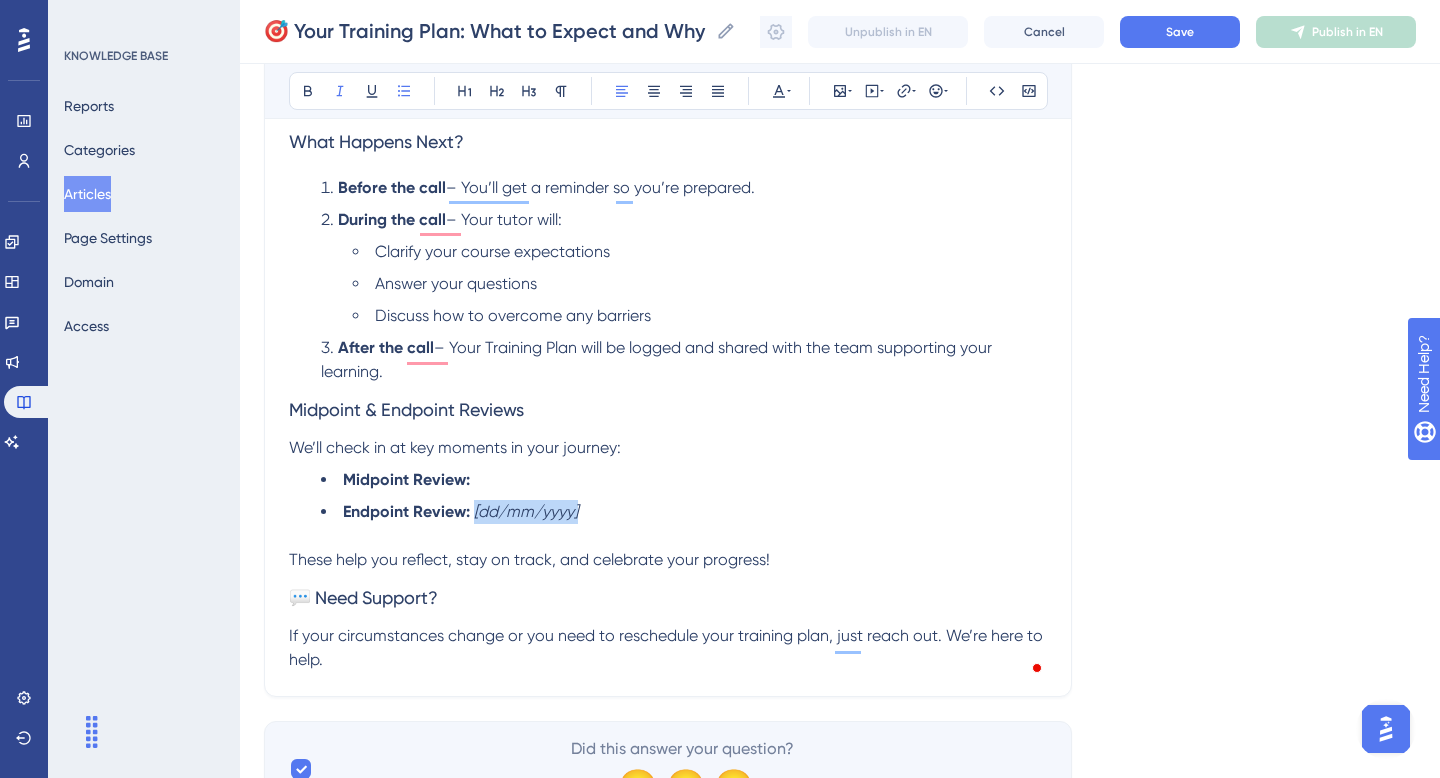 drag, startPoint x: 609, startPoint y: 522, endPoint x: 472, endPoint y: 521, distance: 137.00365 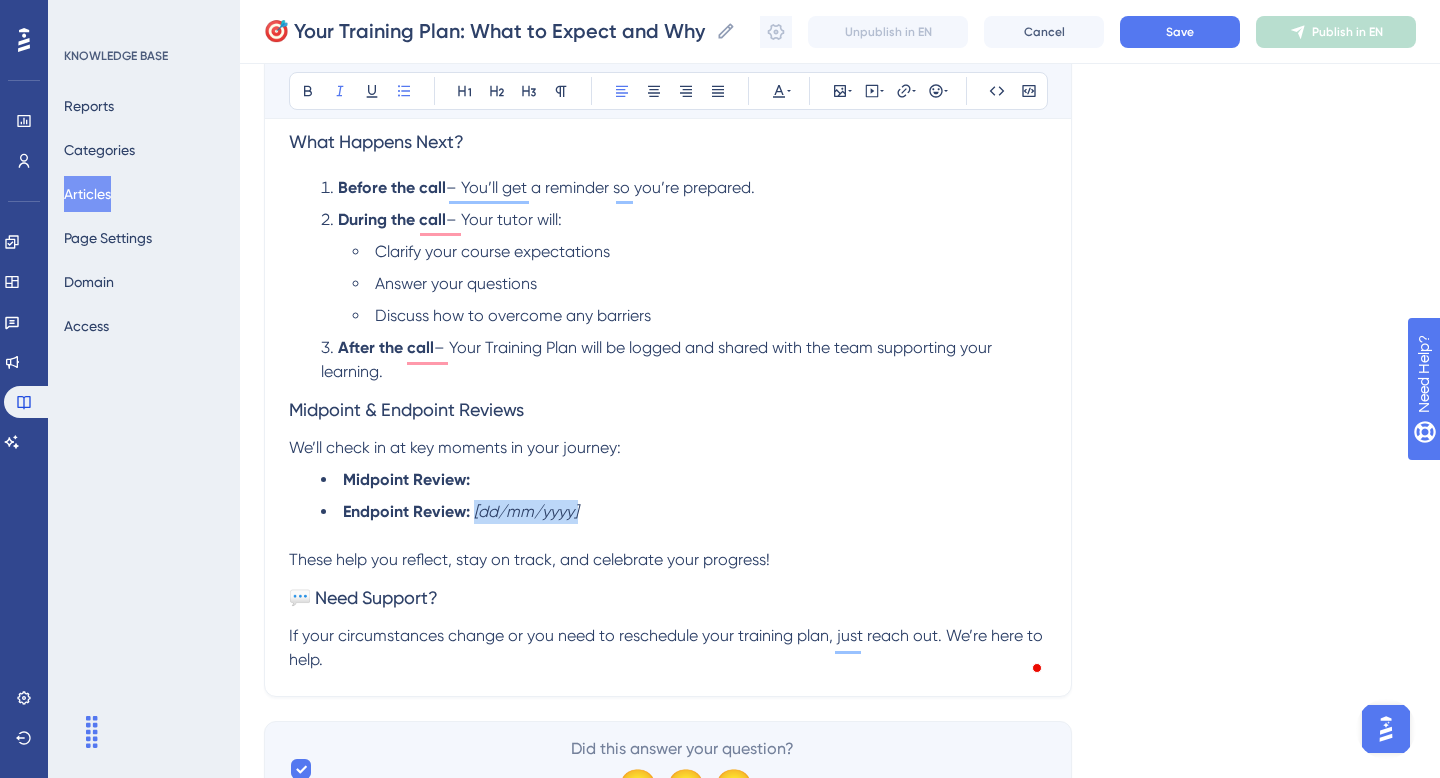 click on "Endpoint Review:   [dd/mm/yyyy]" at bounding box center (684, 512) 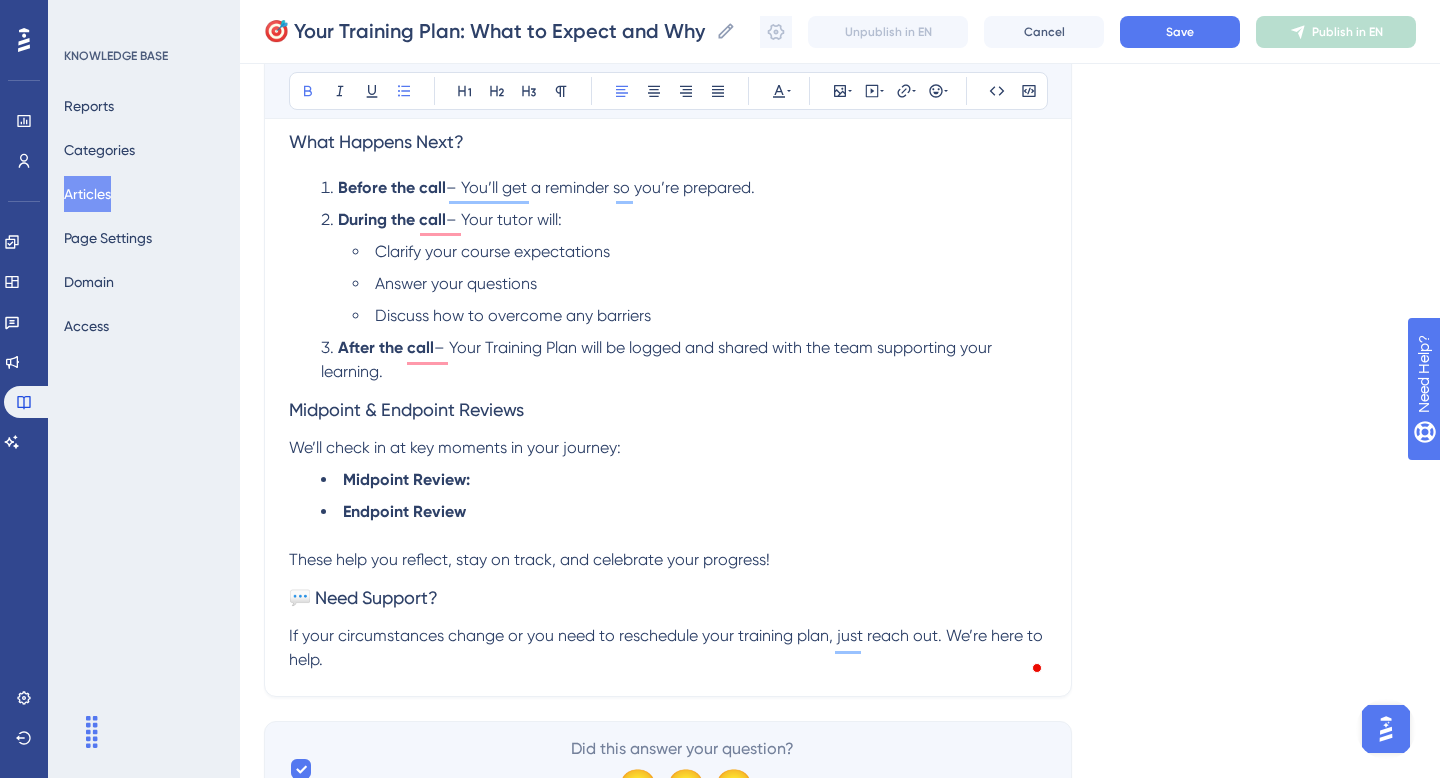 click on "Midpoint Review:" at bounding box center (684, 480) 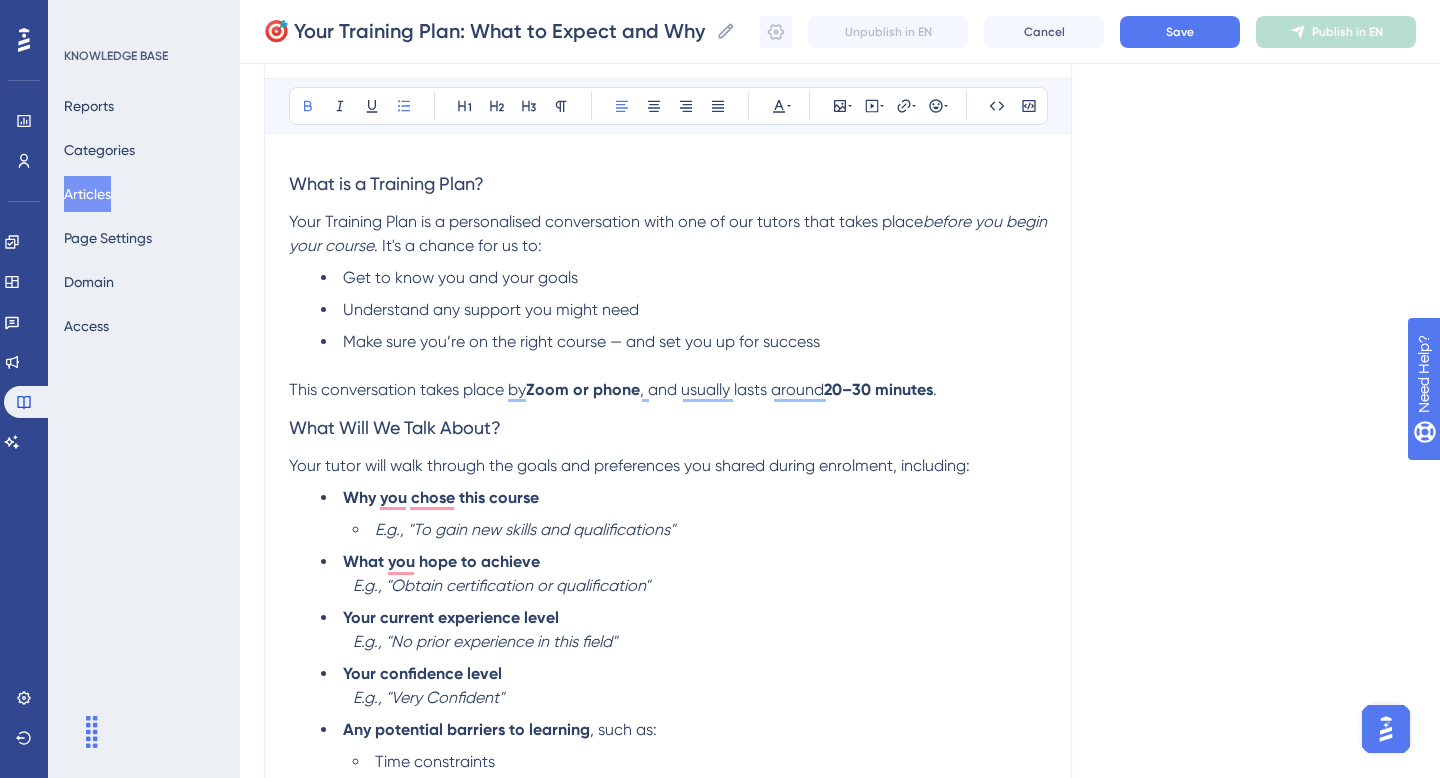 scroll, scrollTop: 0, scrollLeft: 0, axis: both 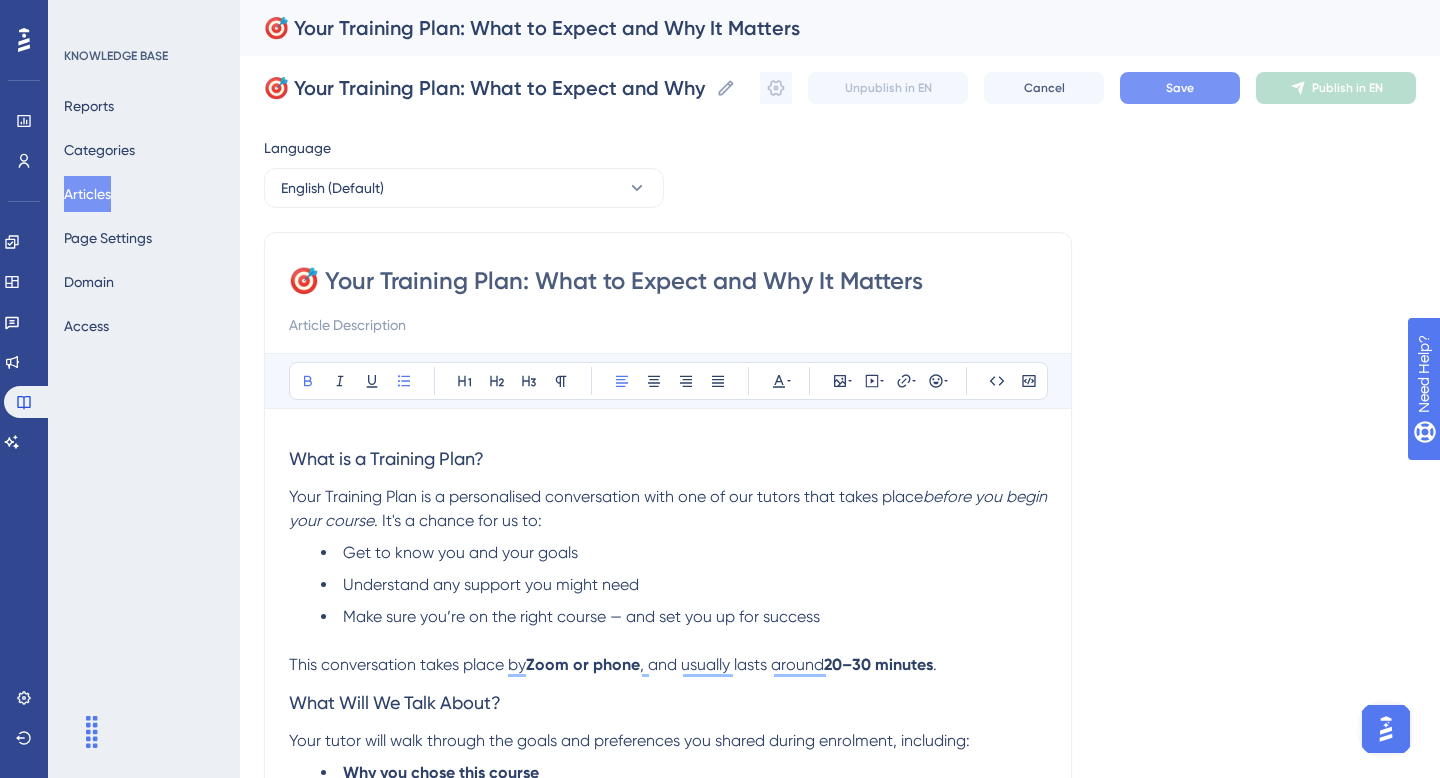 click on "Save" at bounding box center (1180, 88) 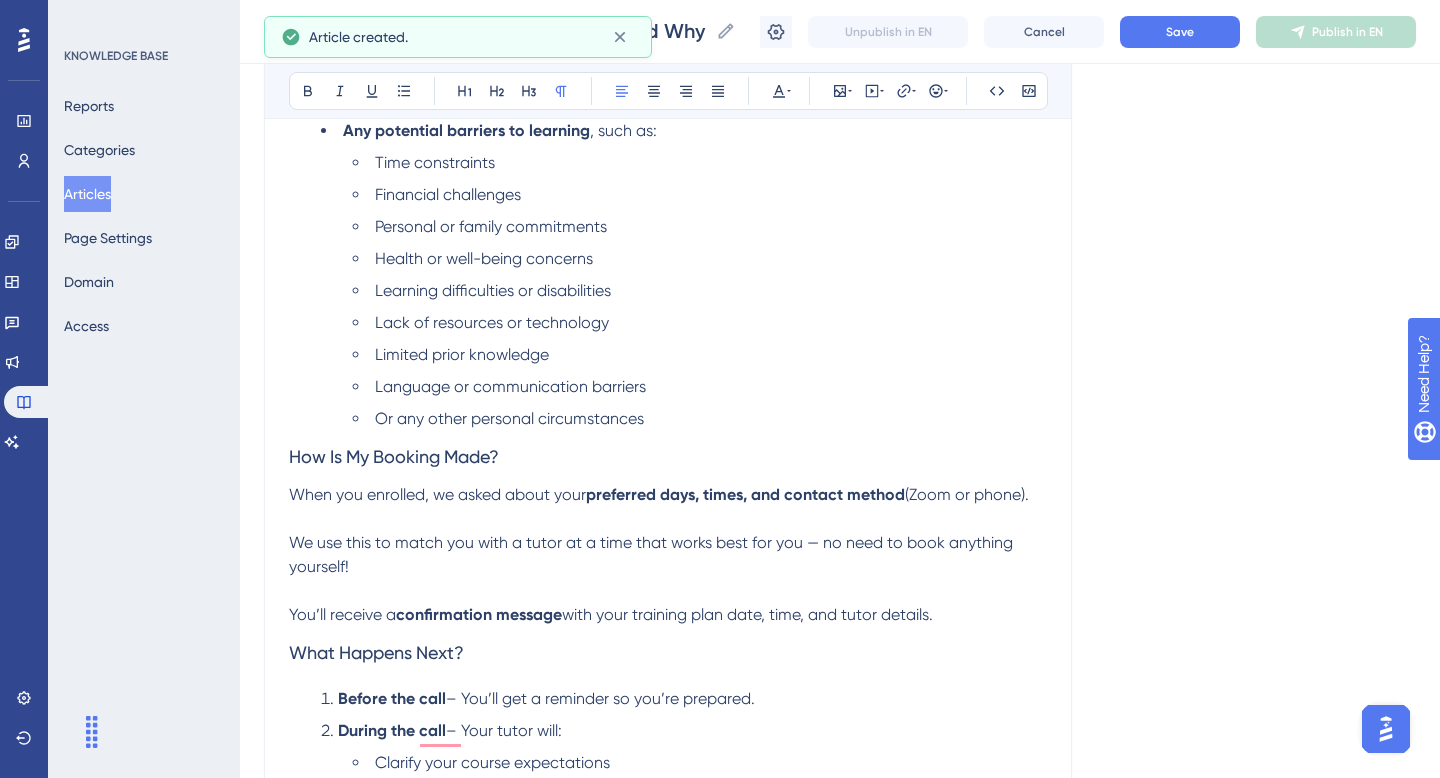 scroll, scrollTop: 533, scrollLeft: 0, axis: vertical 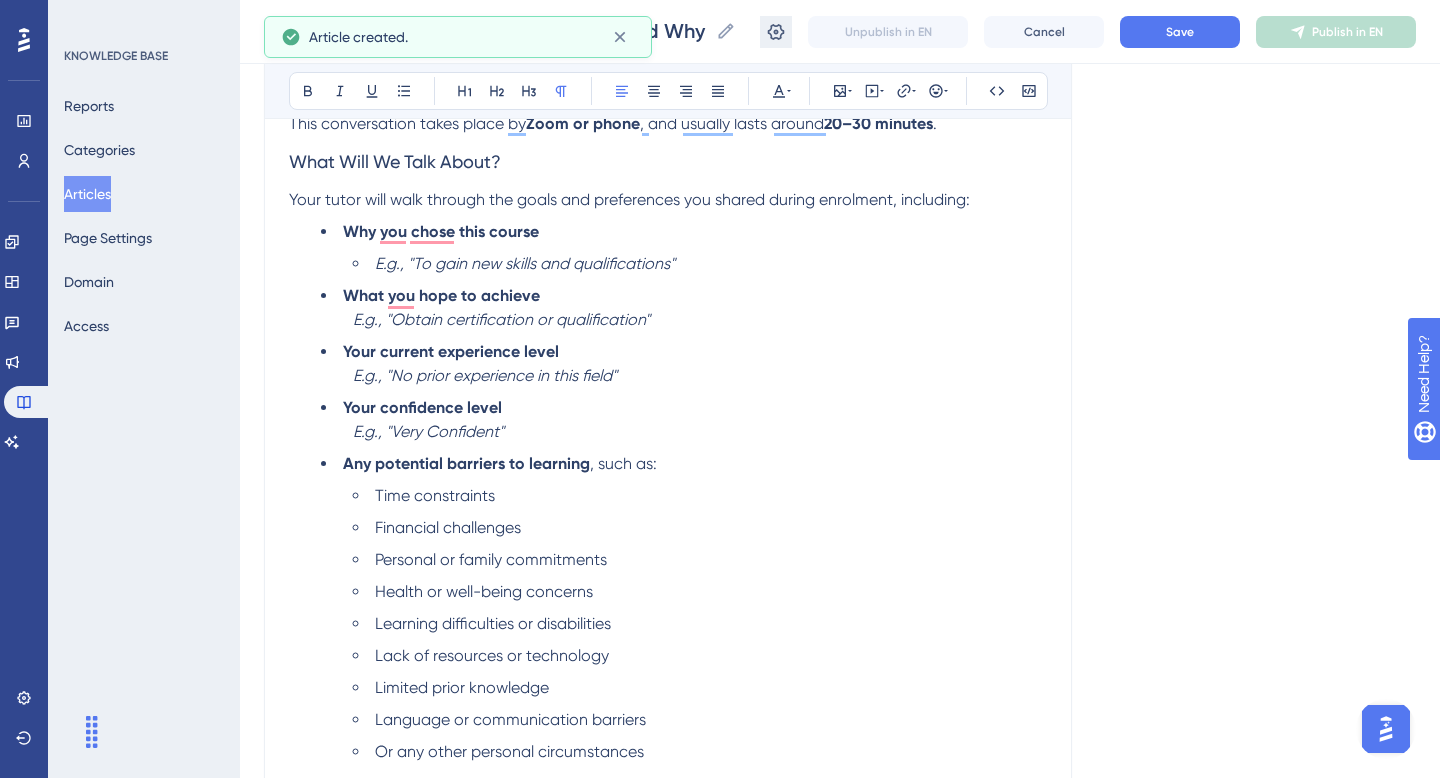 click 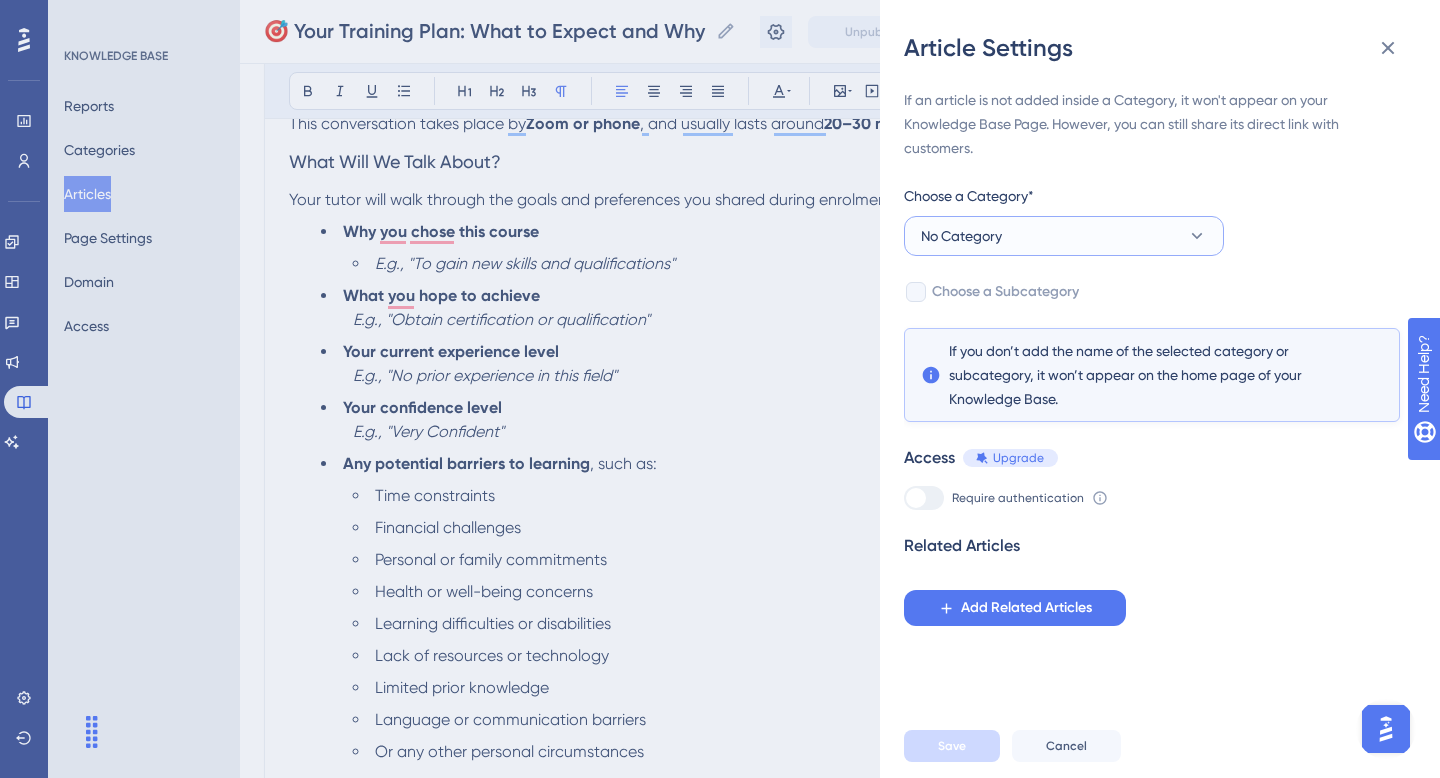 click on "No Category" at bounding box center [1064, 236] 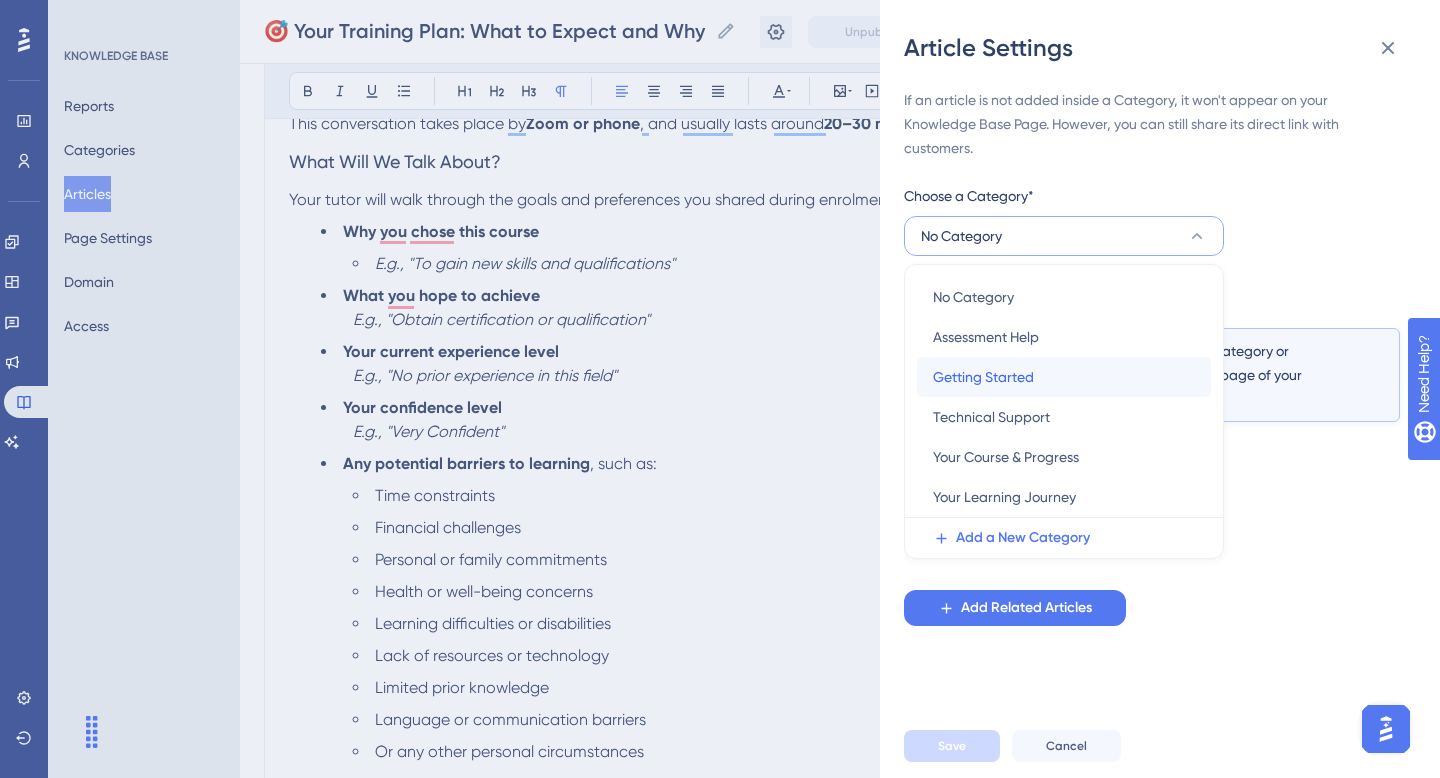 click on "Getting Started" at bounding box center (983, 377) 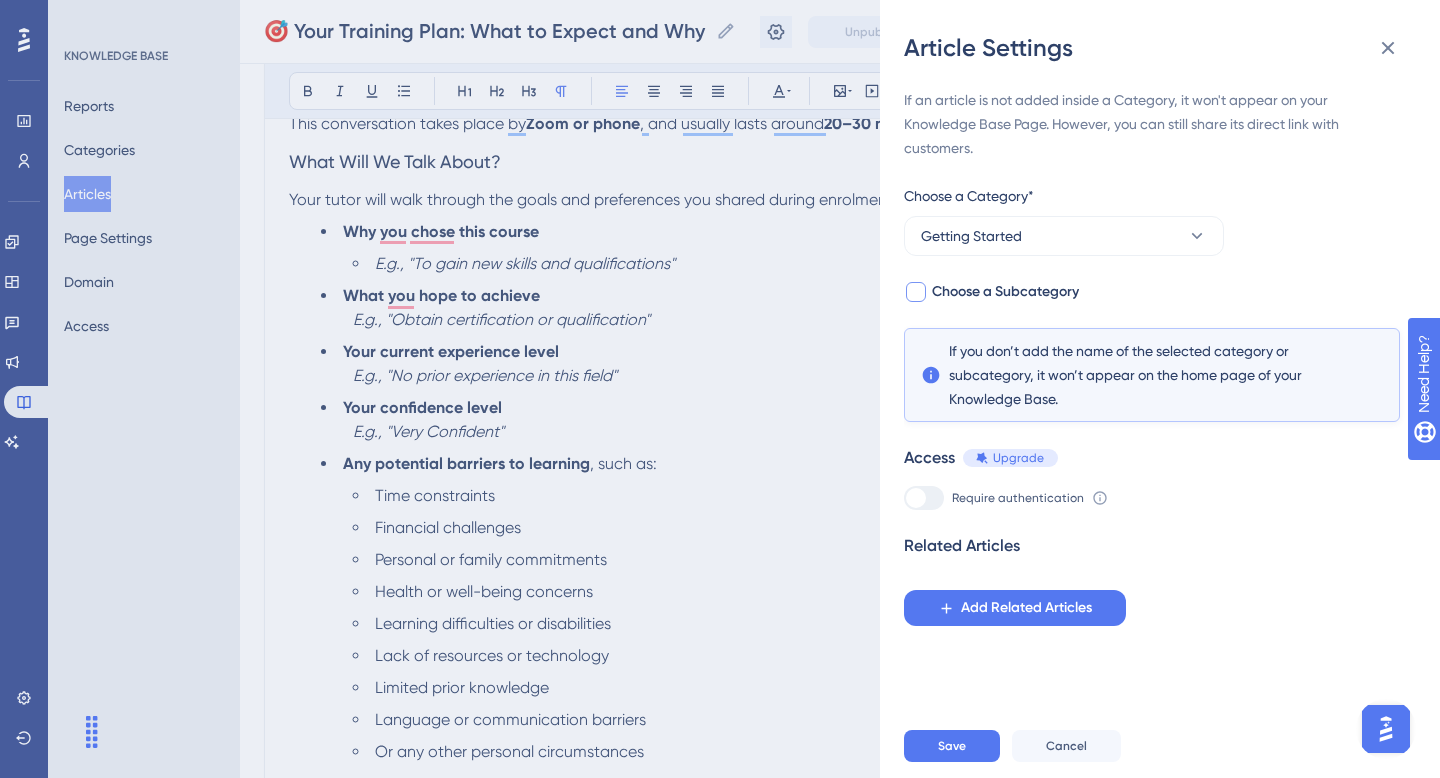 click at bounding box center [916, 292] 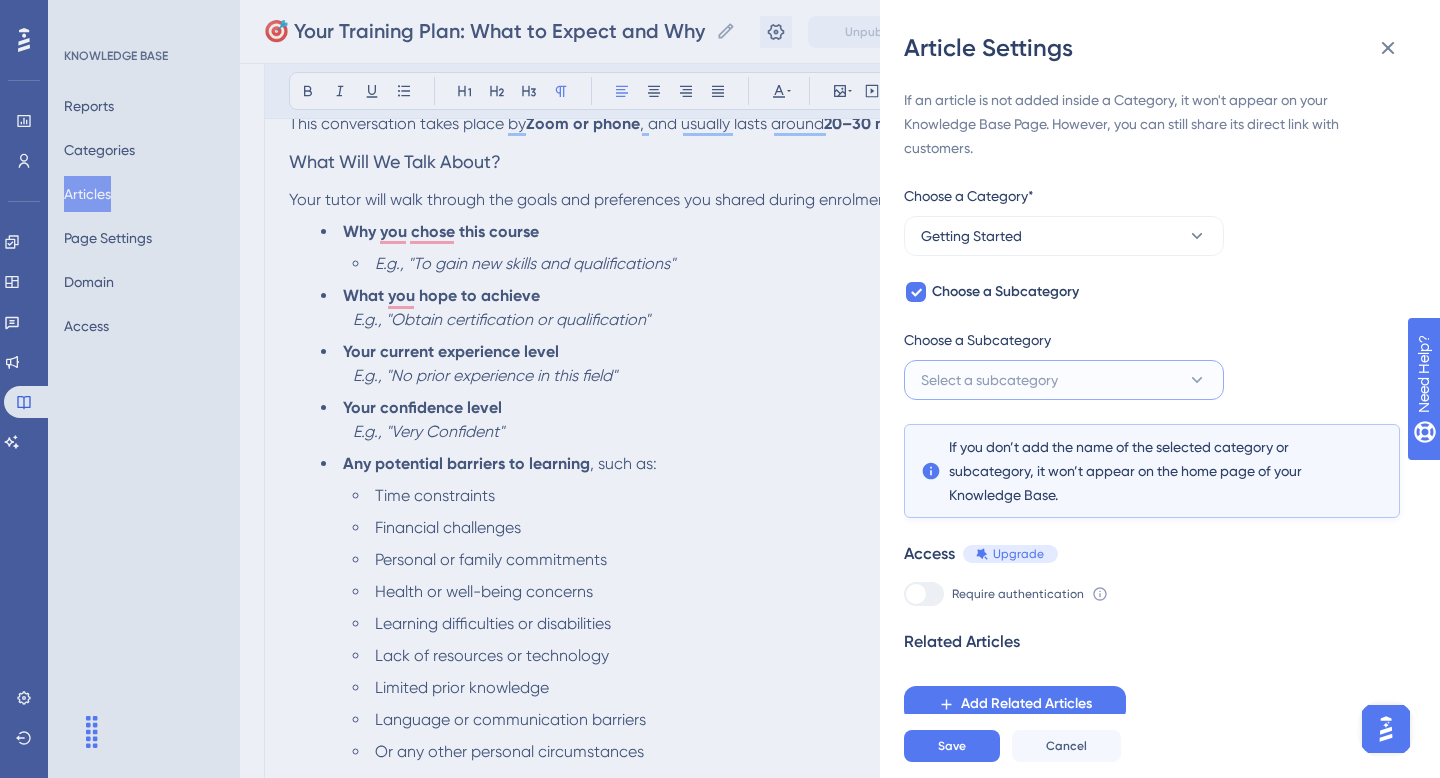 click on "Select a subcategory" at bounding box center (989, 380) 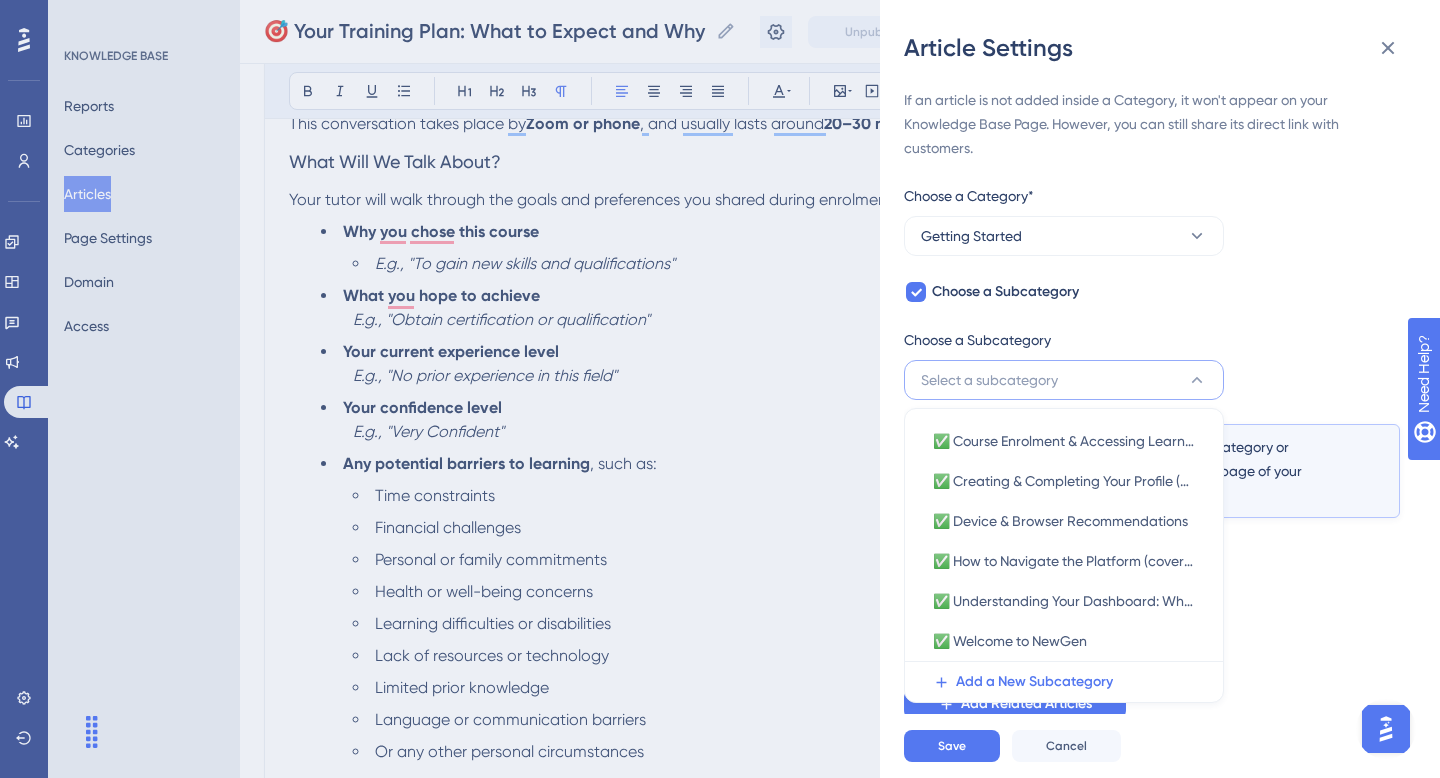 scroll, scrollTop: 8, scrollLeft: 0, axis: vertical 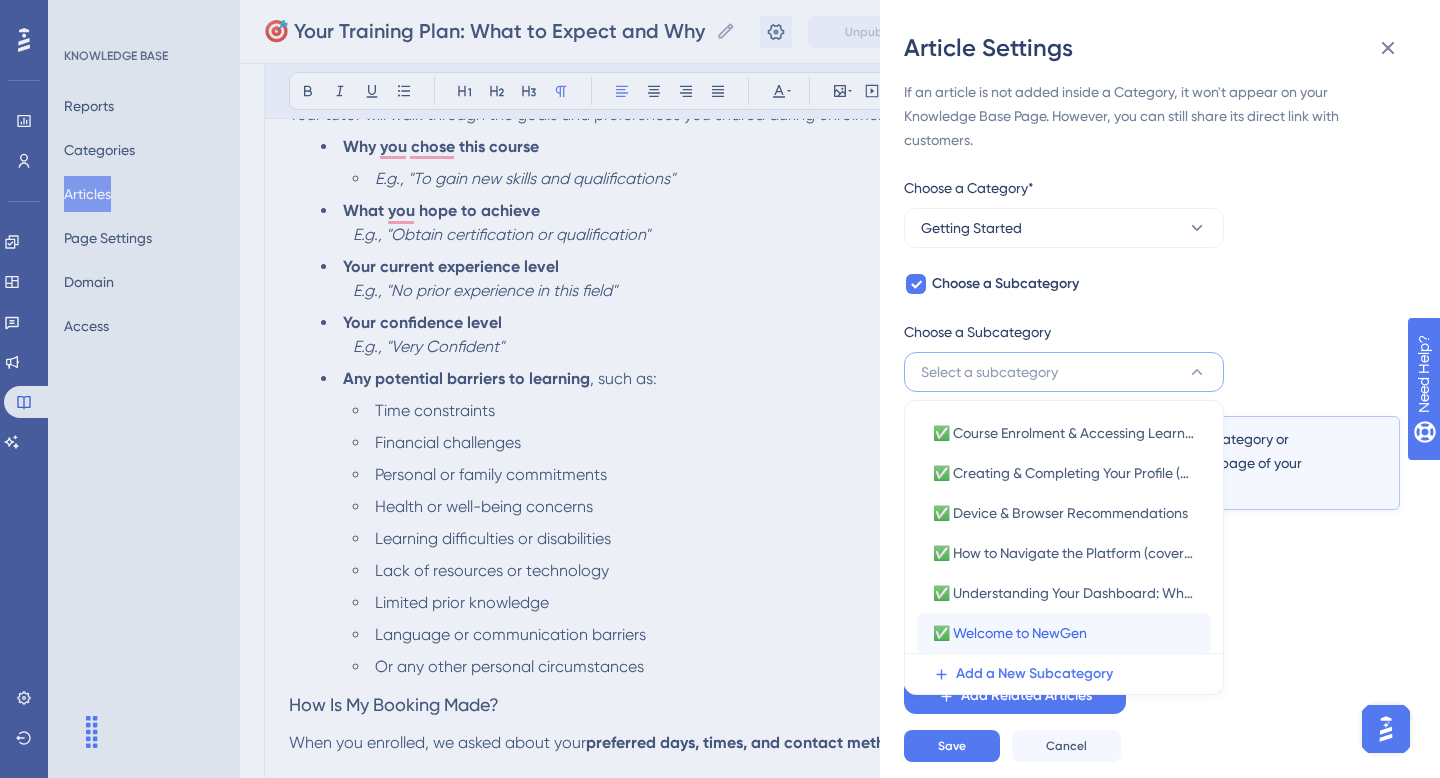 click on "✅ Welcome to NewGen" at bounding box center [1010, 633] 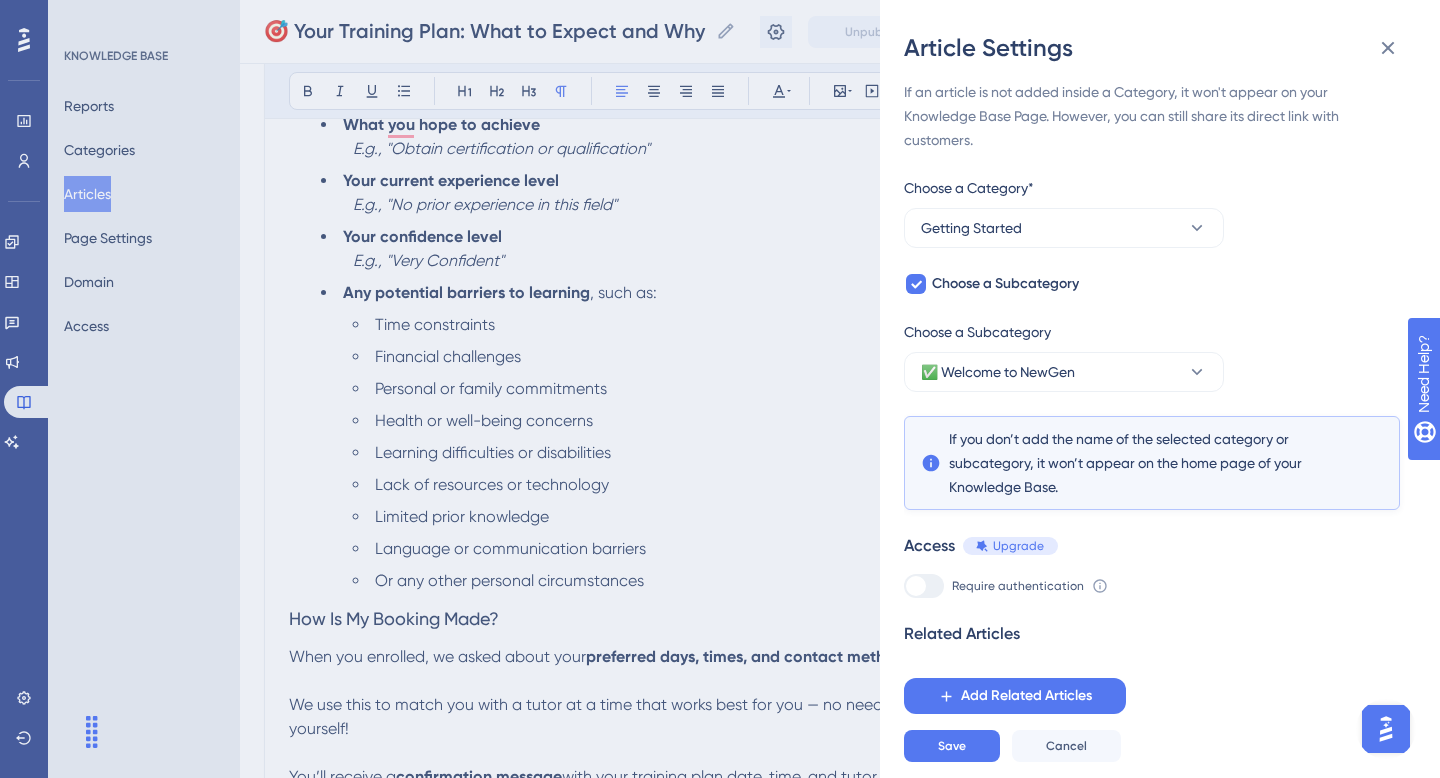 scroll, scrollTop: 715, scrollLeft: 0, axis: vertical 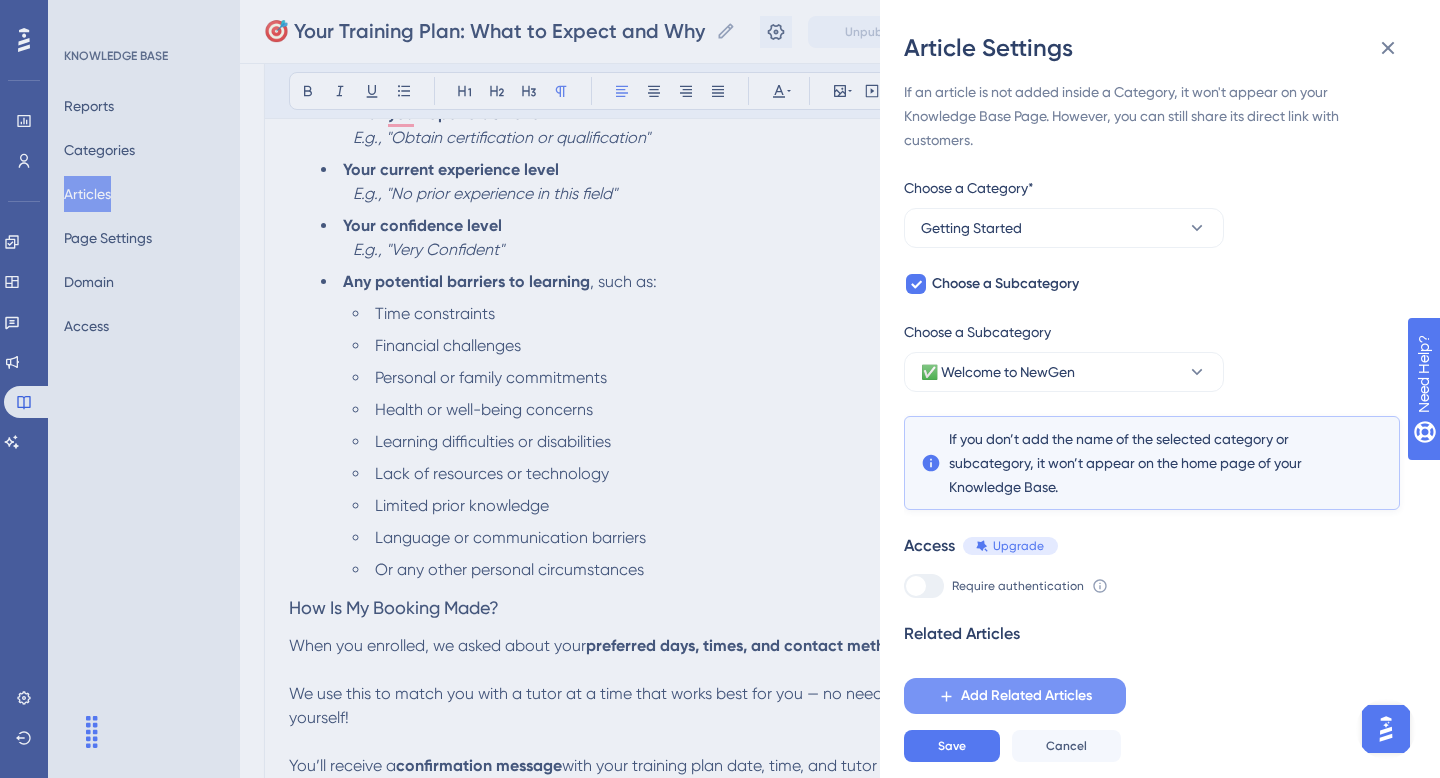 click on "Add Related Articles" at bounding box center [1026, 696] 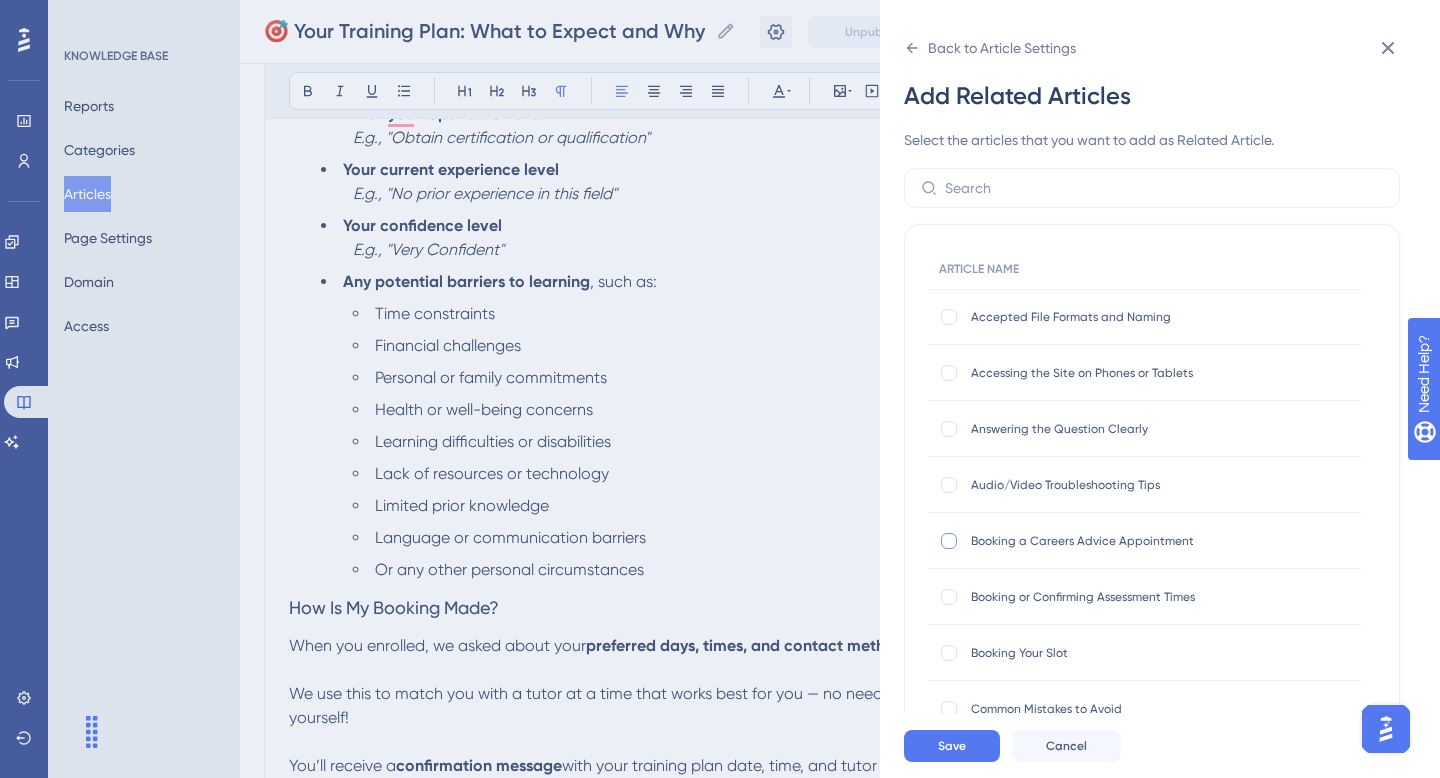 click at bounding box center (949, 541) 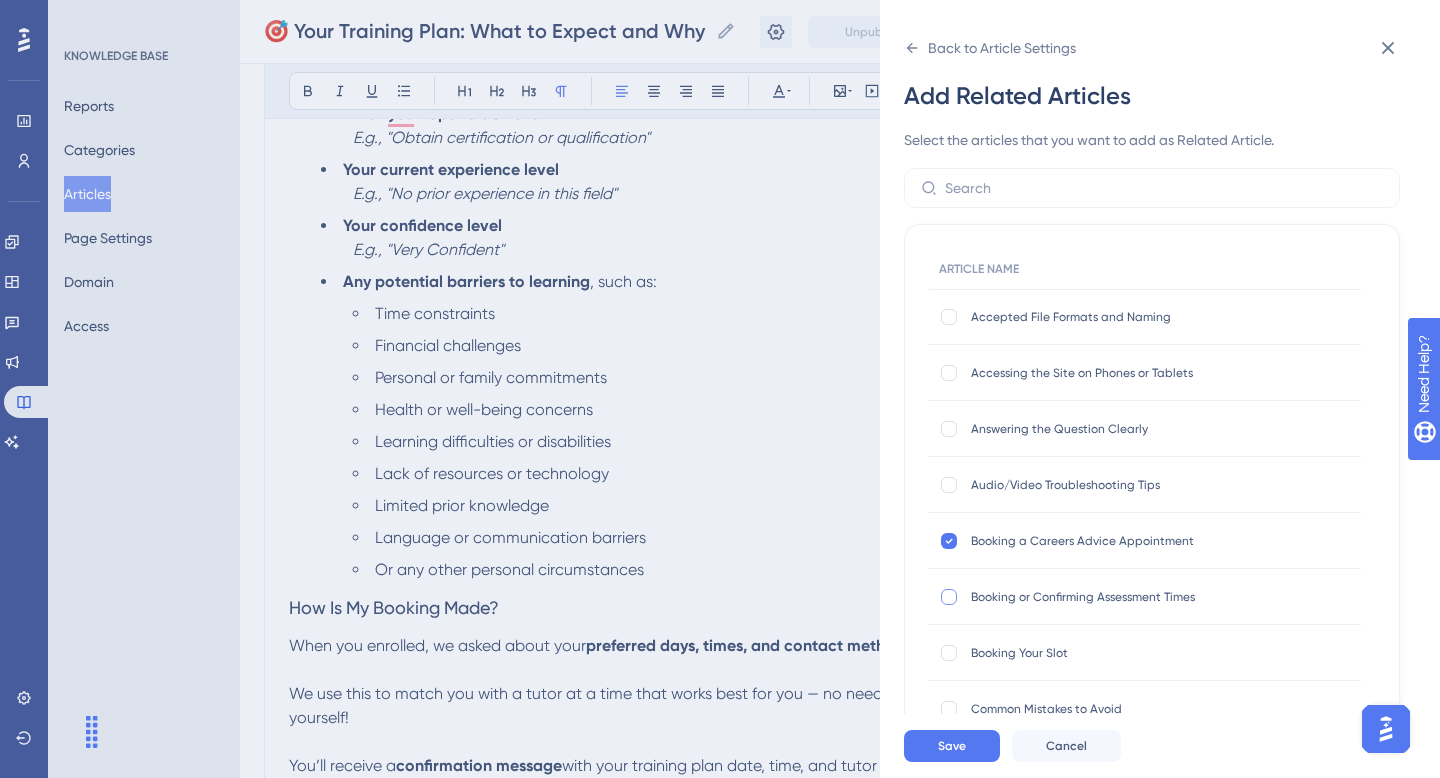 click at bounding box center (949, 597) 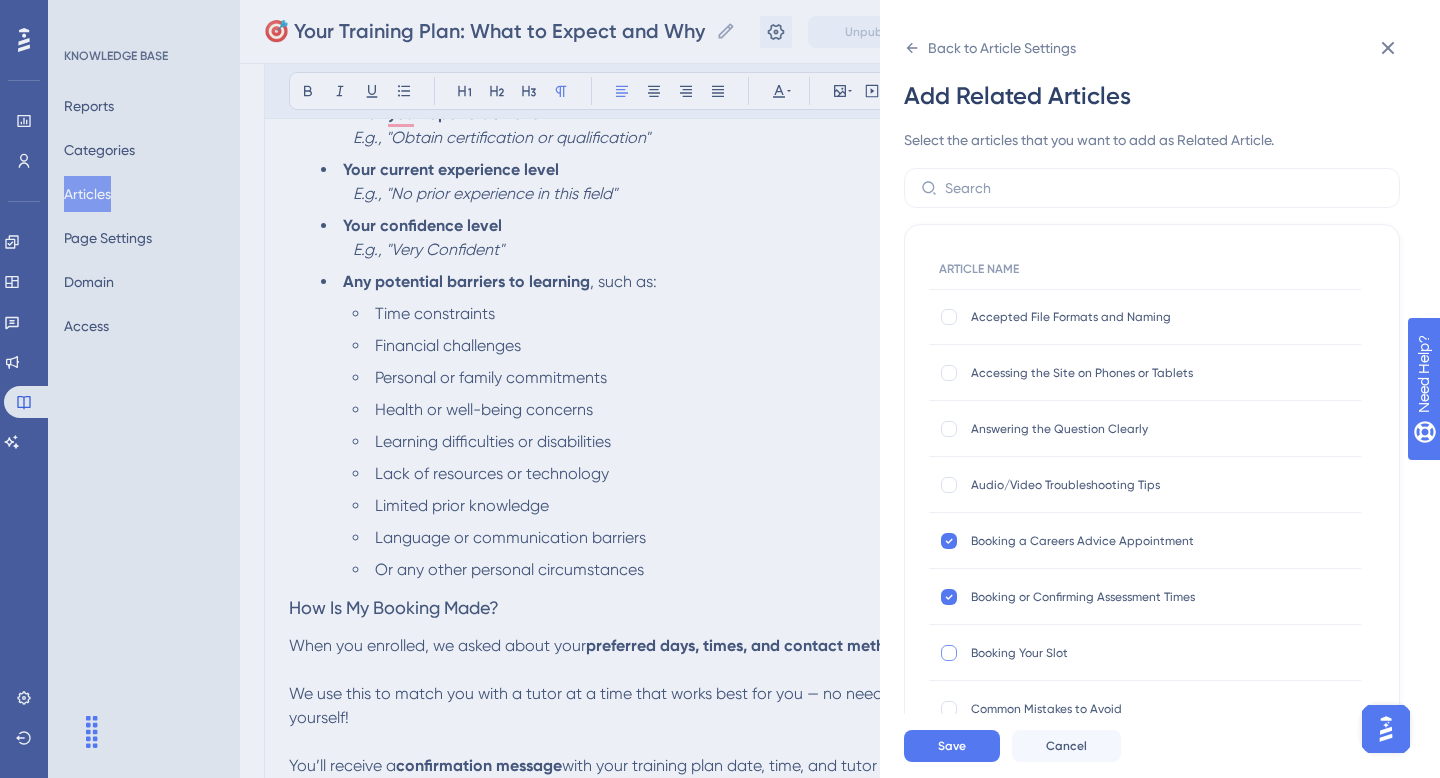 click at bounding box center (949, 653) 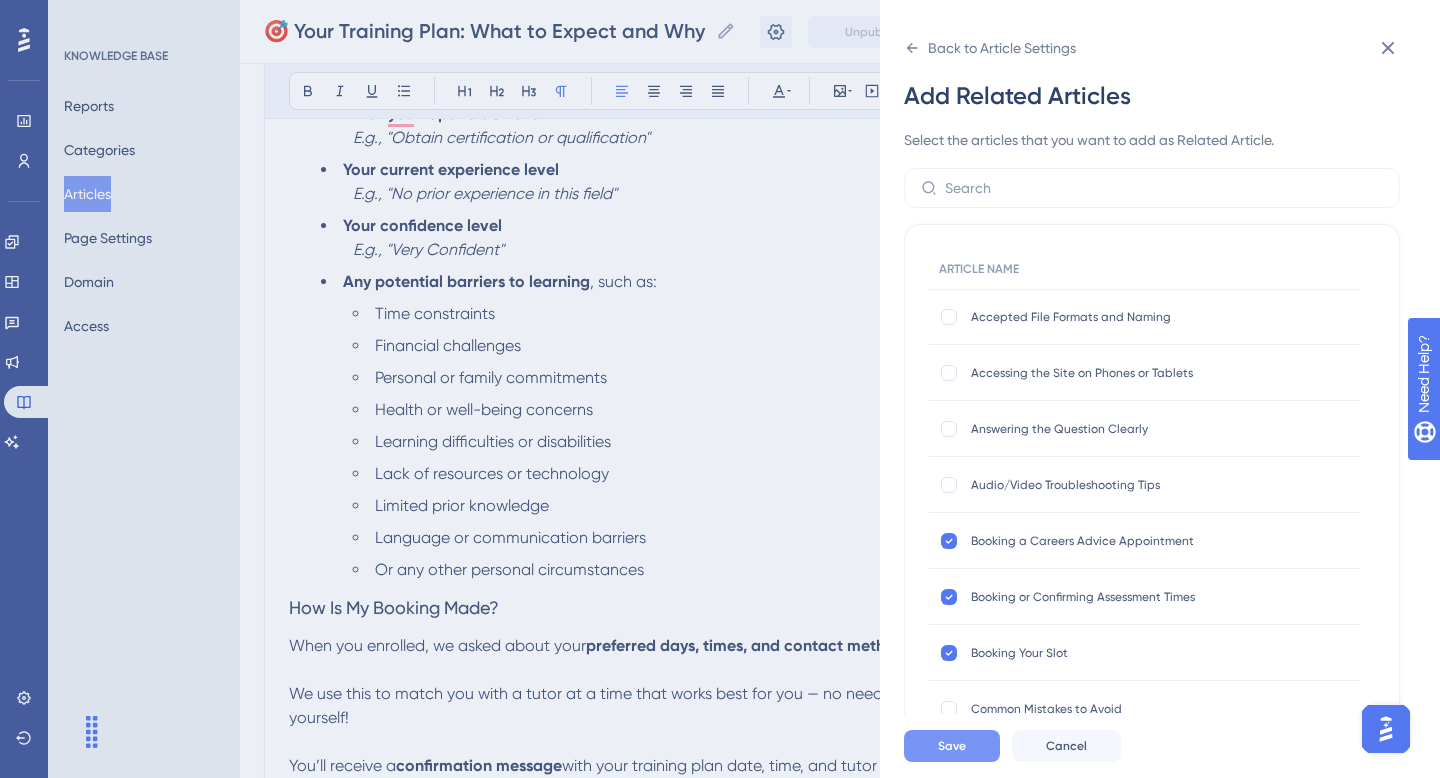 click on "Save" at bounding box center (952, 746) 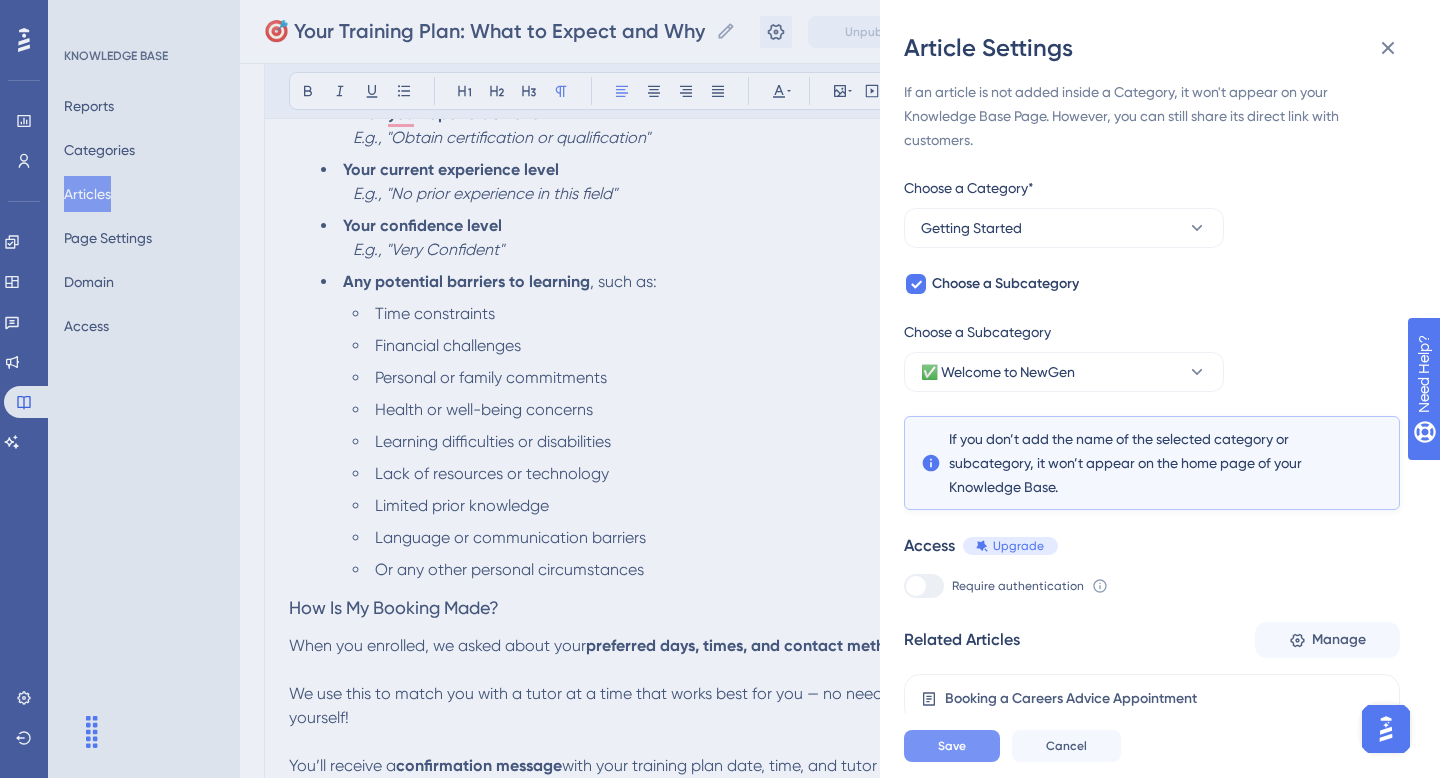 click on "Save" at bounding box center (952, 746) 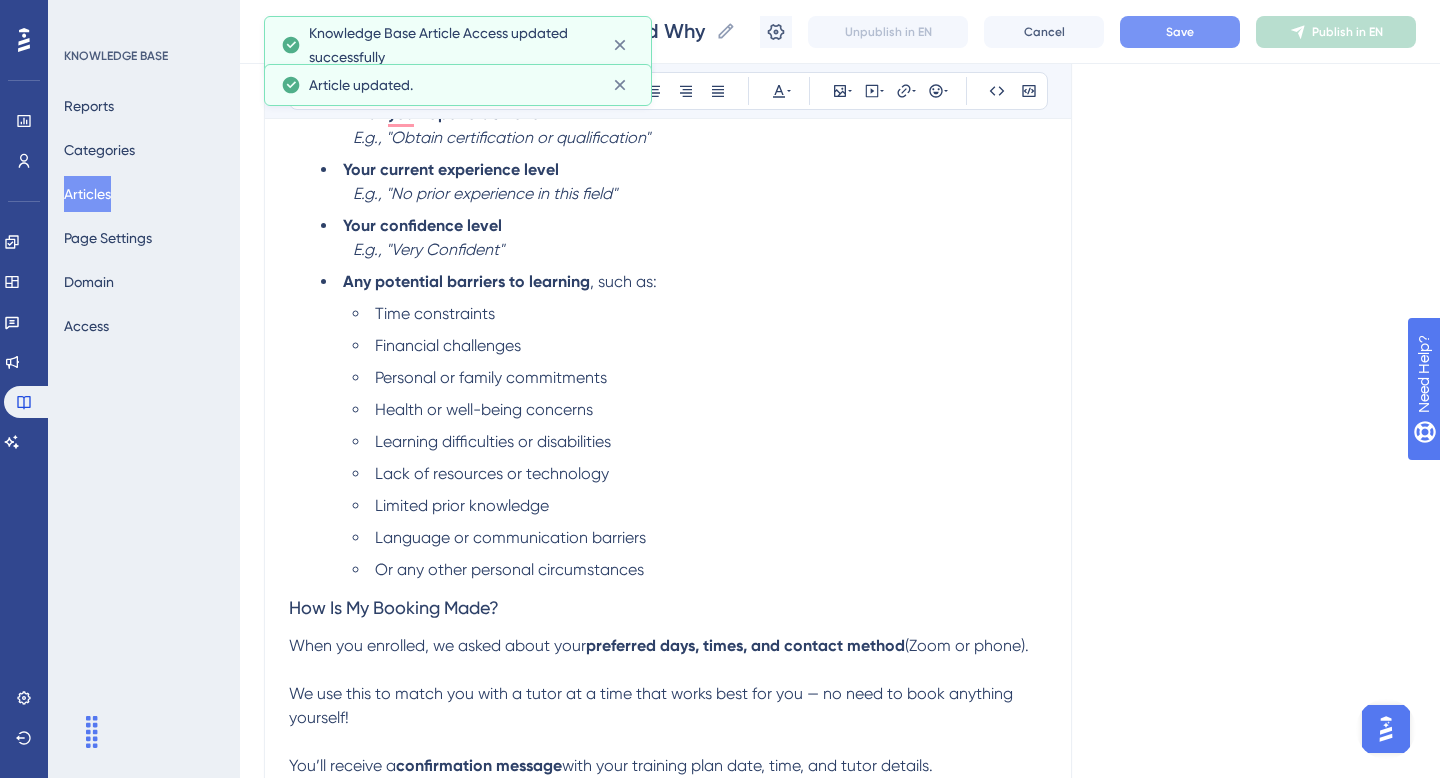 click on "Save" at bounding box center [1180, 32] 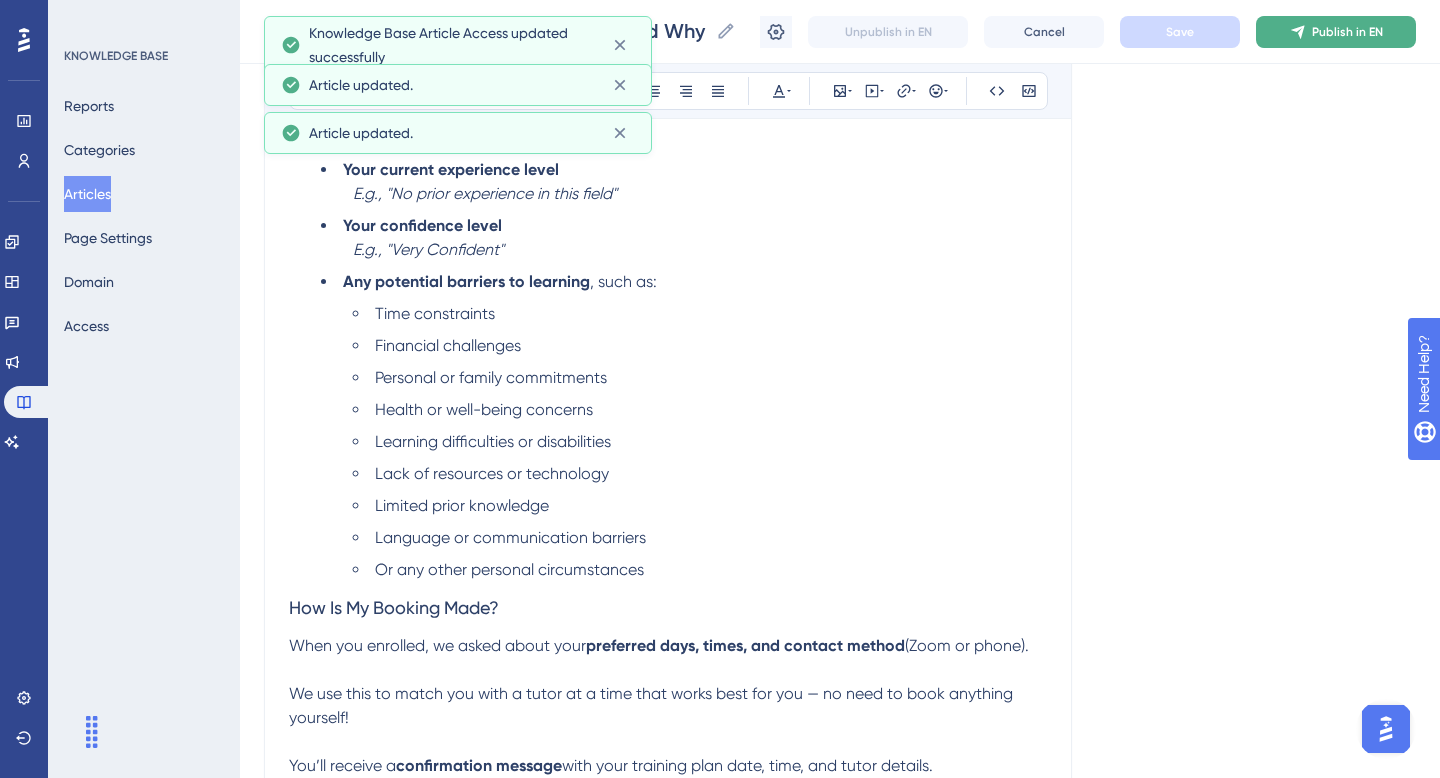 click on "Publish in EN" at bounding box center (1347, 32) 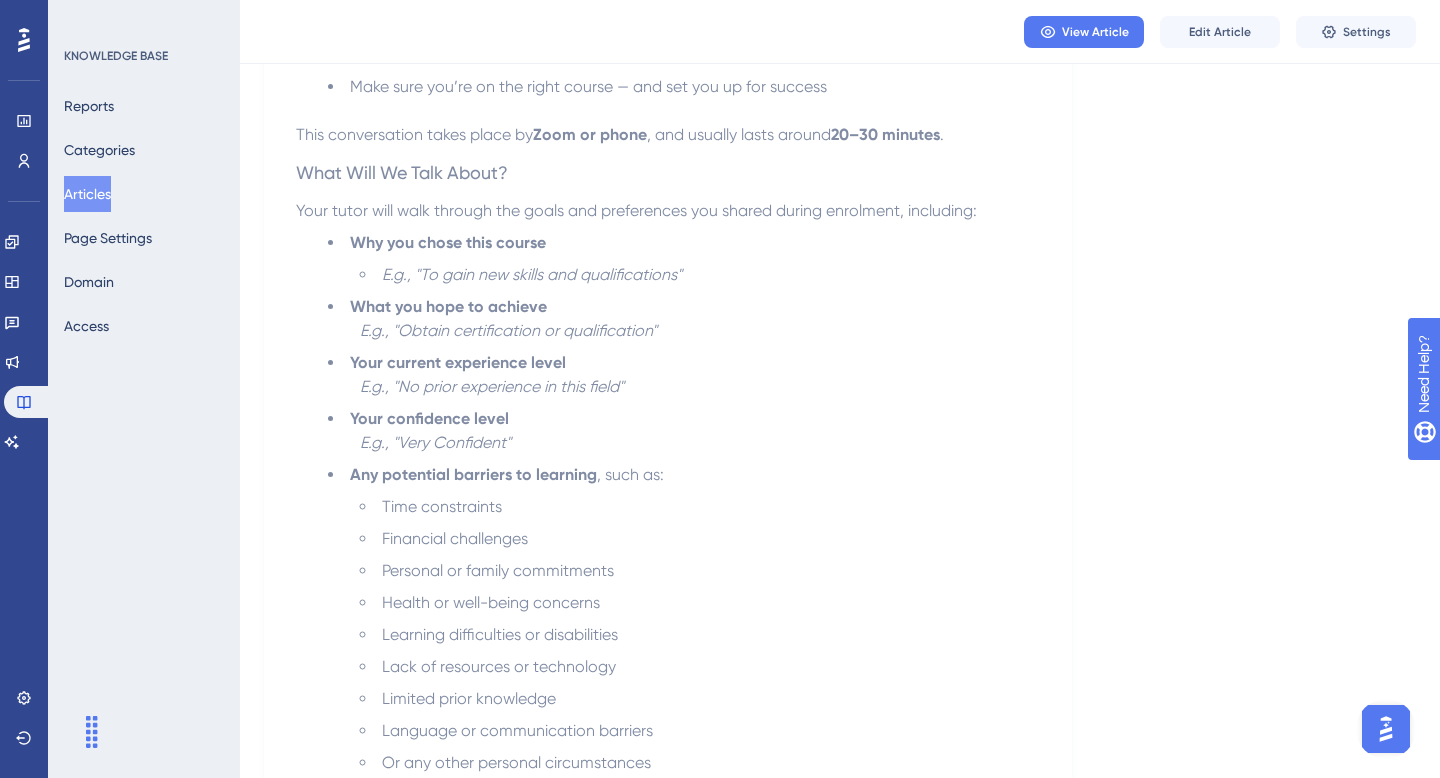 scroll, scrollTop: 0, scrollLeft: 0, axis: both 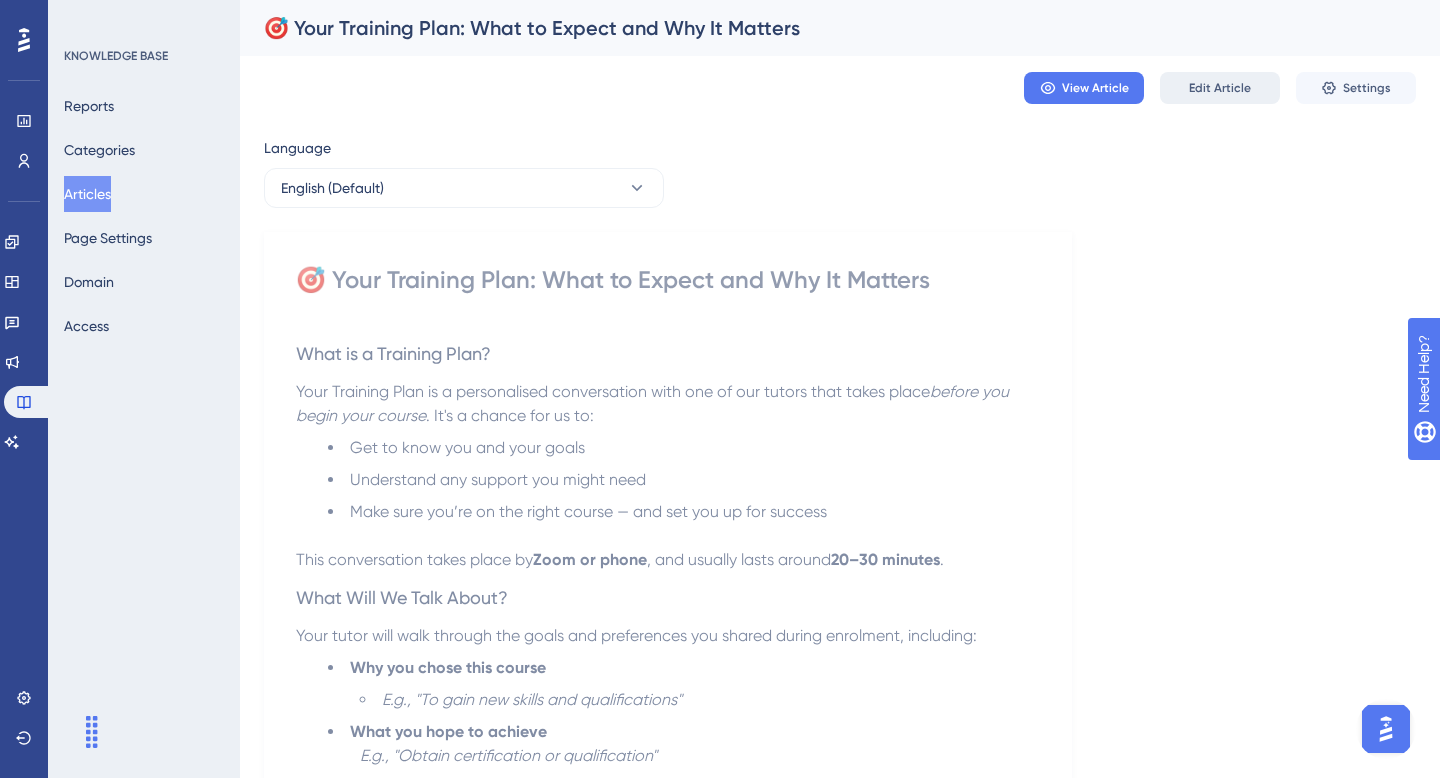 click on "Edit Article" at bounding box center (1220, 88) 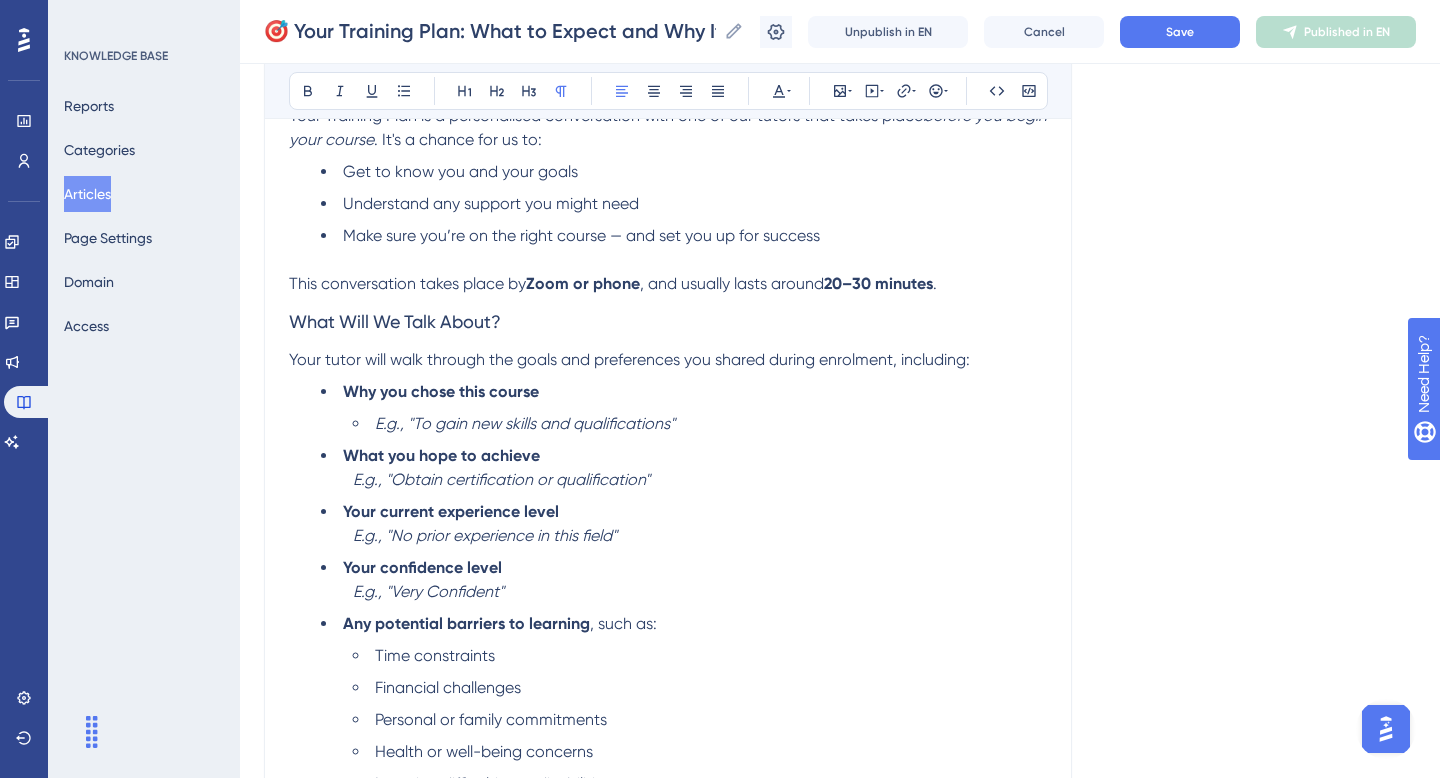 scroll, scrollTop: 0, scrollLeft: 0, axis: both 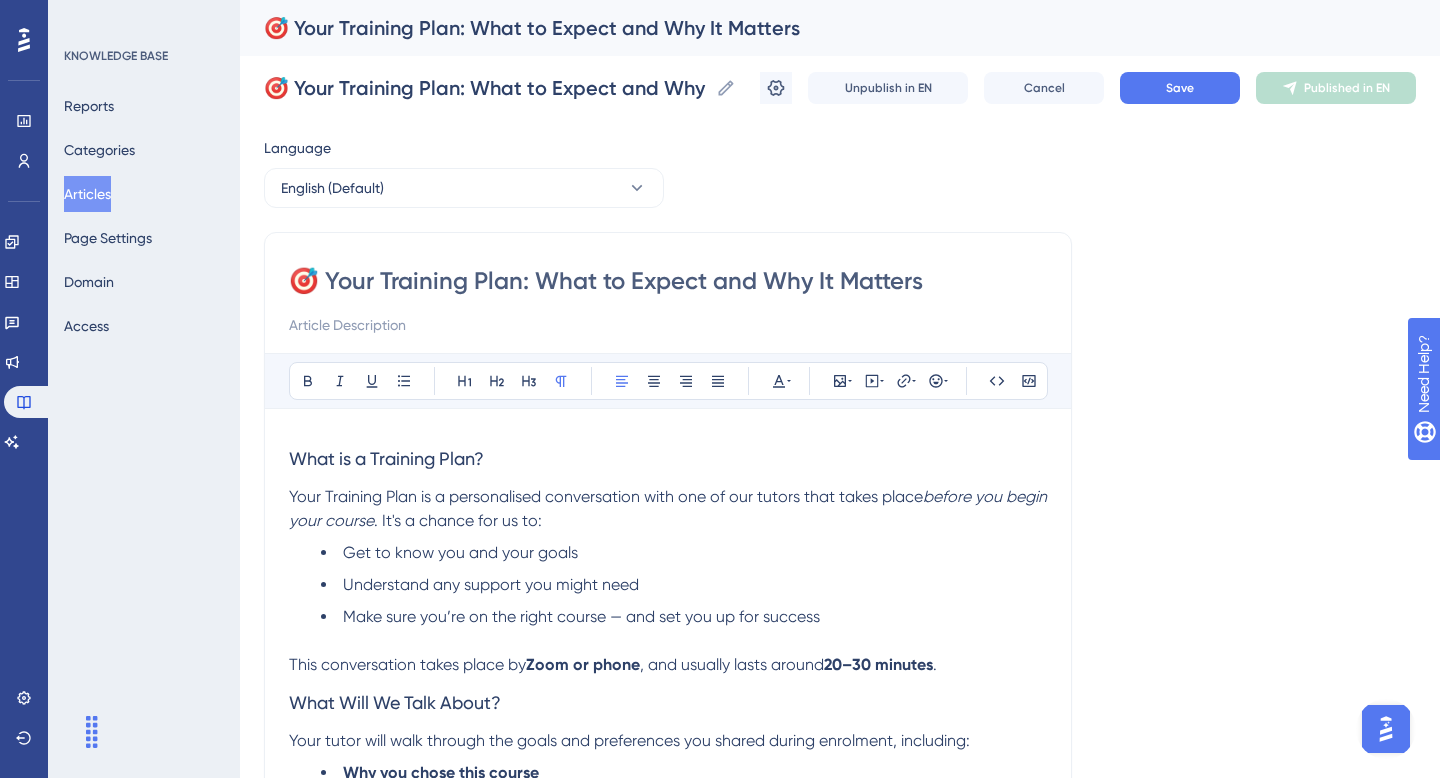 click on "🎯 Your Training Plan: What to Expect and Why It Matters" at bounding box center [668, 281] 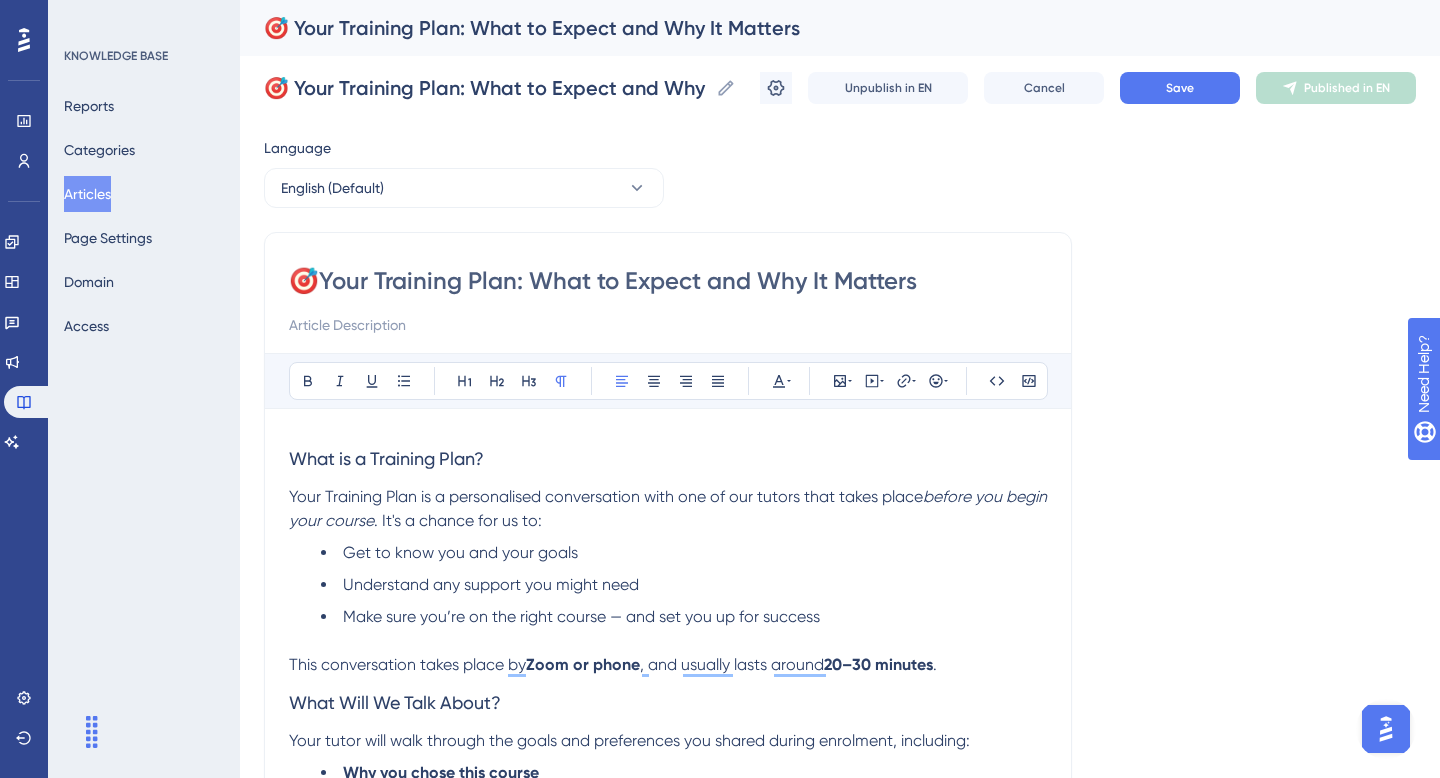 type on "Your Training Plan: What to Expect and Why It Matters" 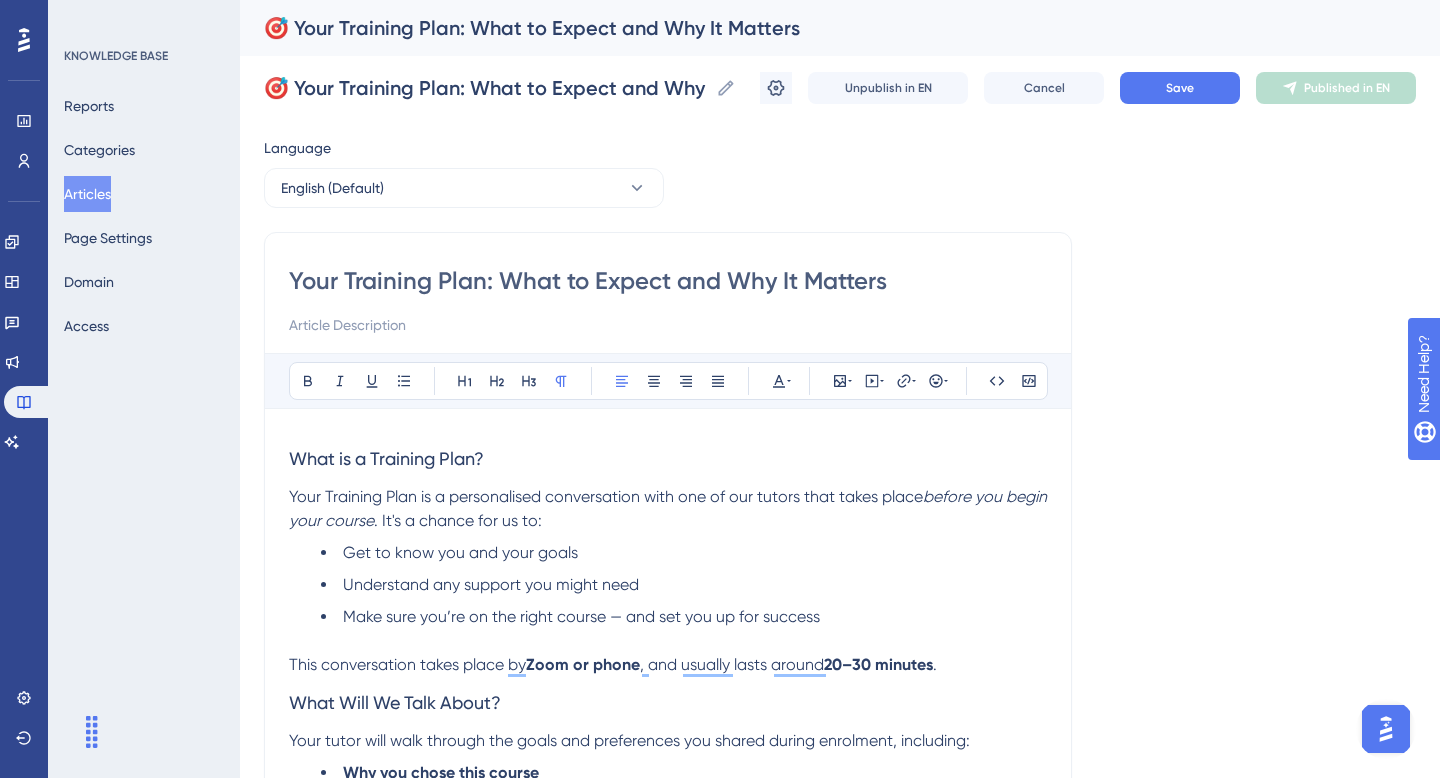 type on "Your Training Plan: What to Expect and Why It Matters" 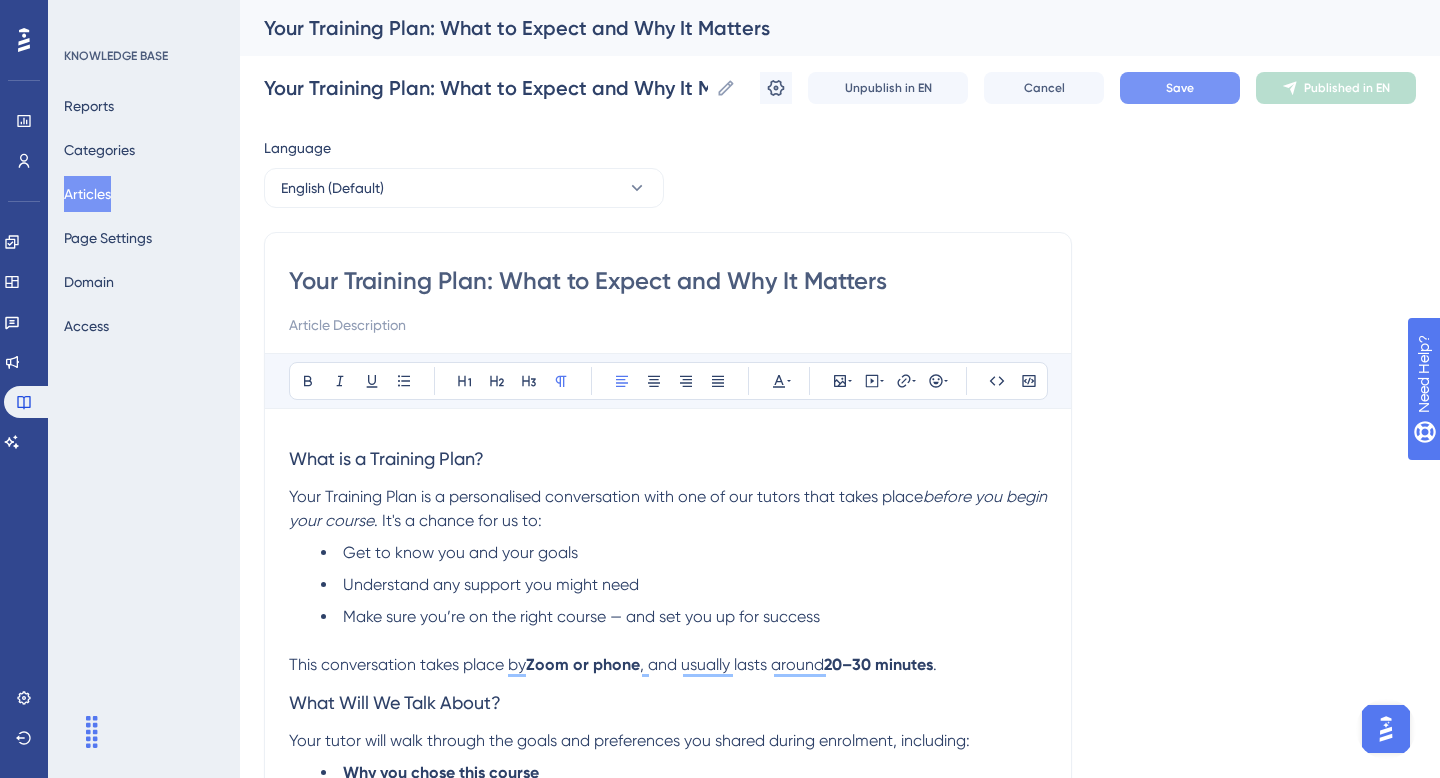 type on "Your Training Plan: What to Expect and Why It Matters" 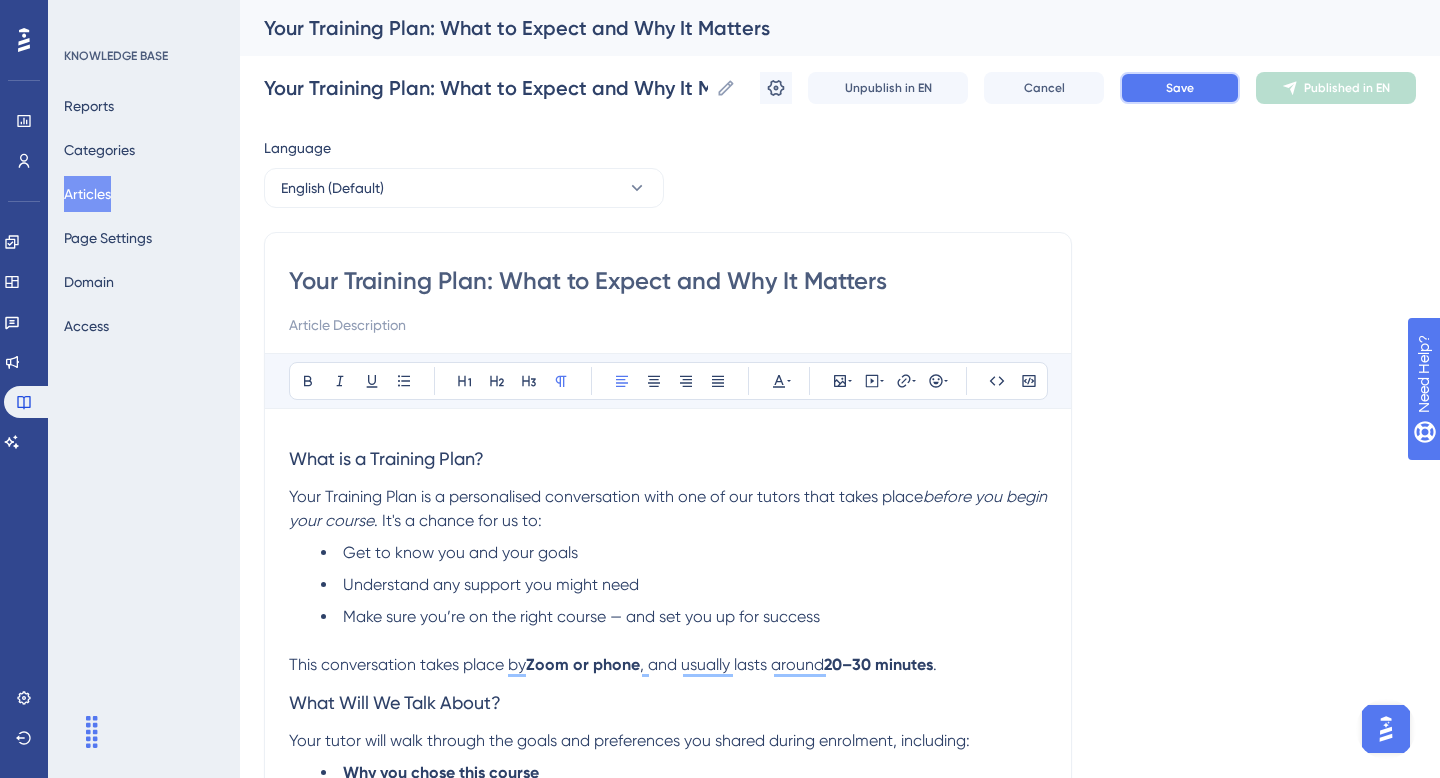 click on "Save" at bounding box center [1180, 88] 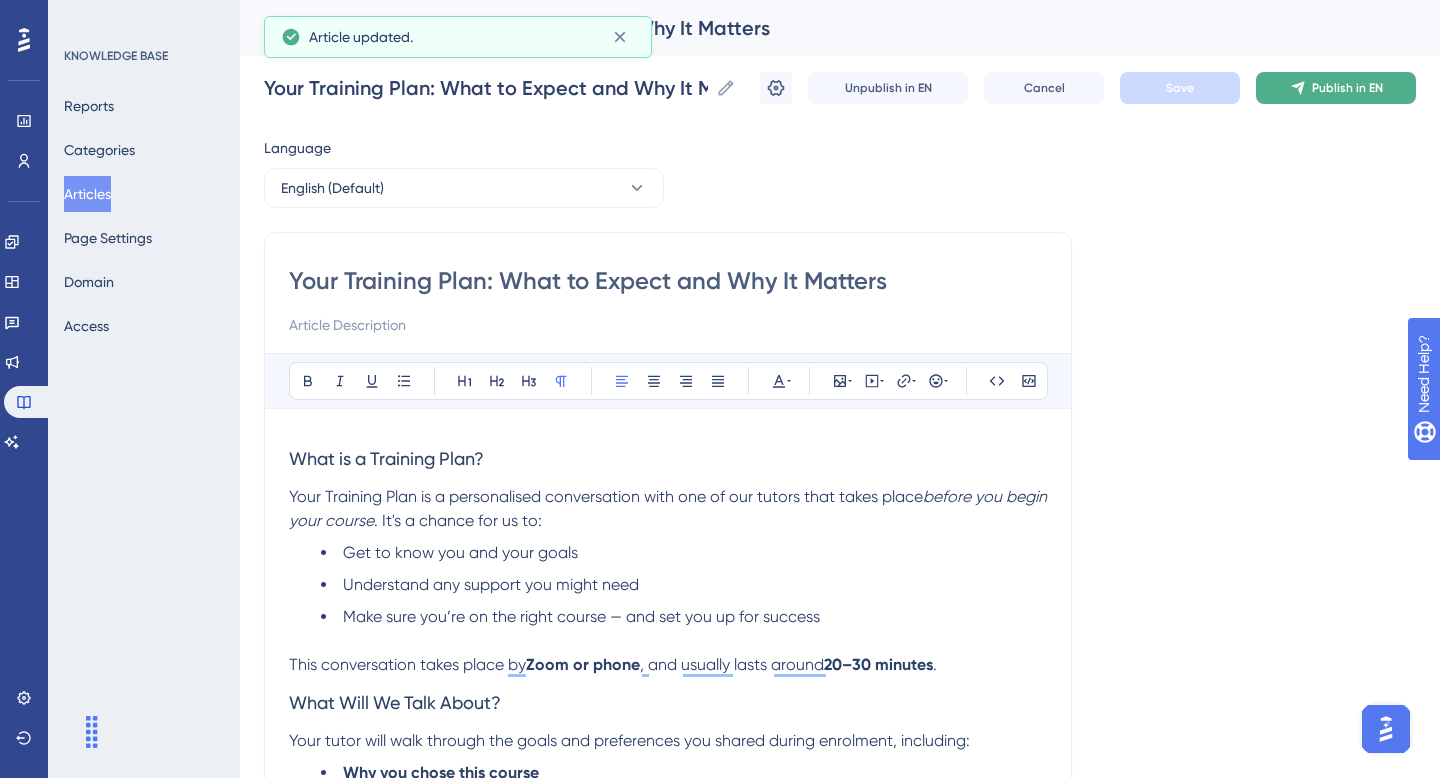 click on "Publish in EN" at bounding box center [1347, 88] 